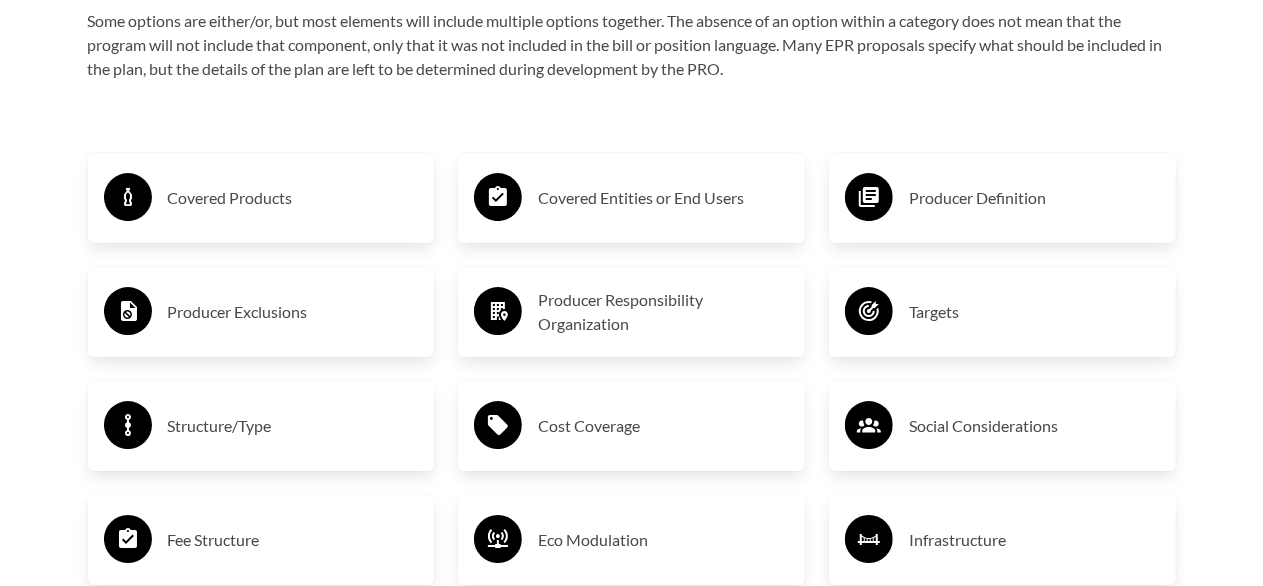 scroll, scrollTop: 3200, scrollLeft: 0, axis: vertical 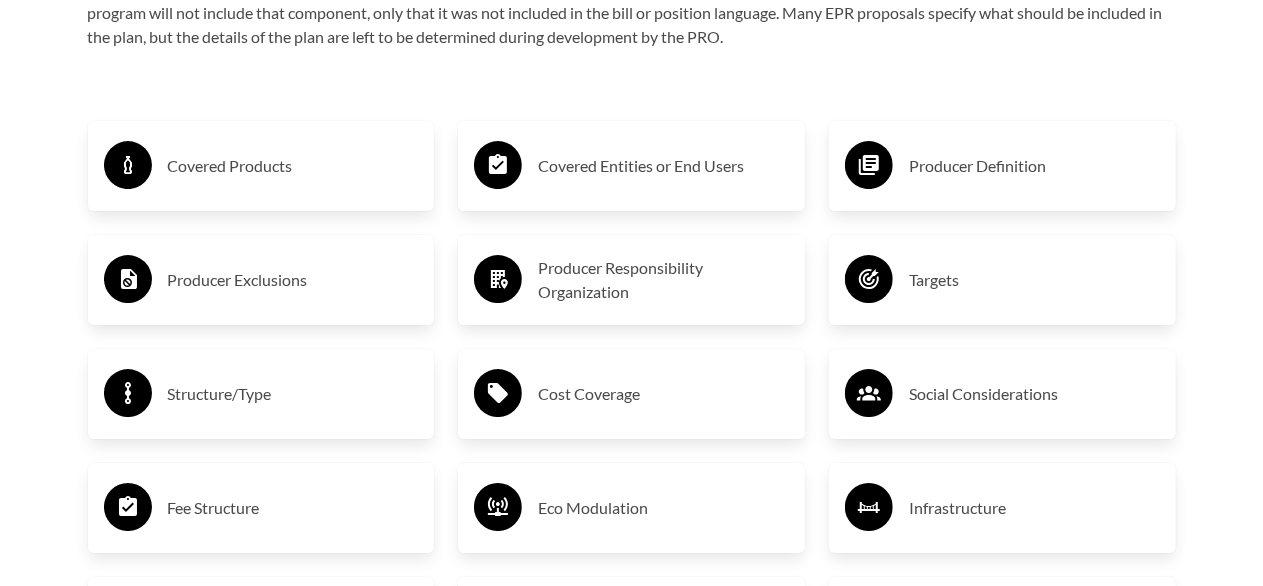 click on "Covered Products" at bounding box center [293, 166] 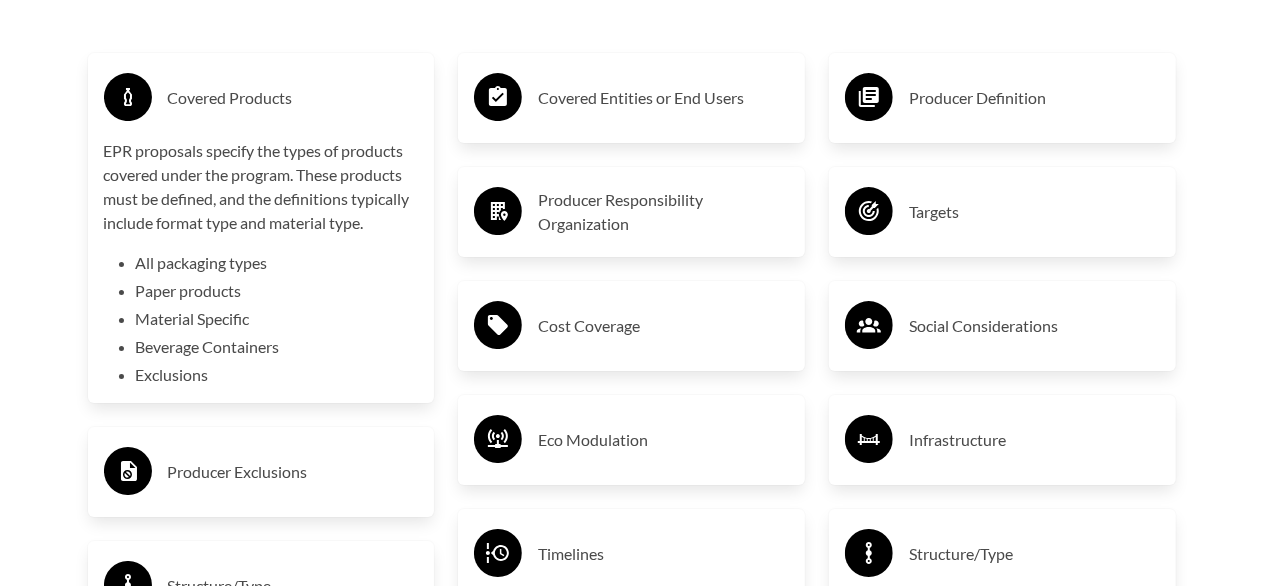 scroll, scrollTop: 3300, scrollLeft: 0, axis: vertical 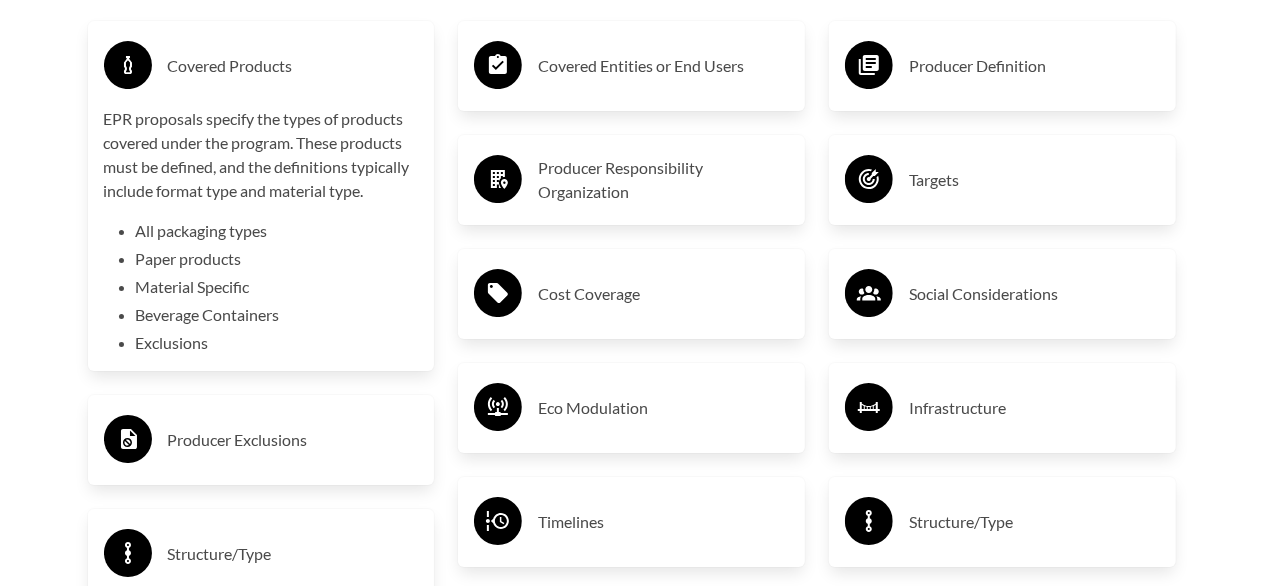 click on "Targets" at bounding box center (1034, 180) 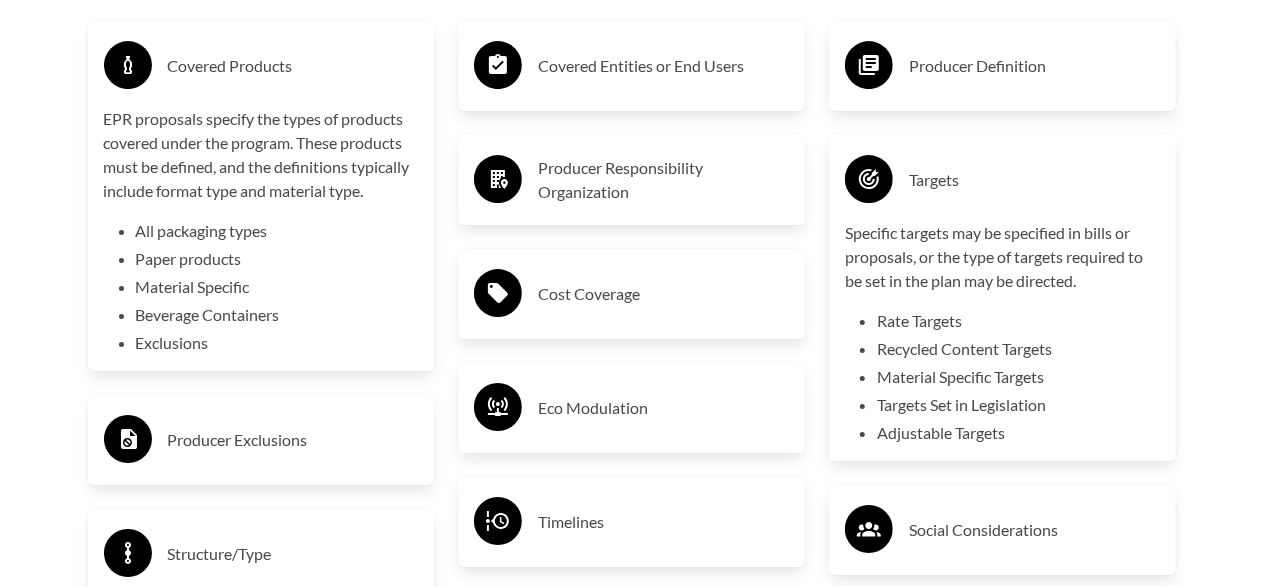 click on "Producer Definition" at bounding box center (1034, 66) 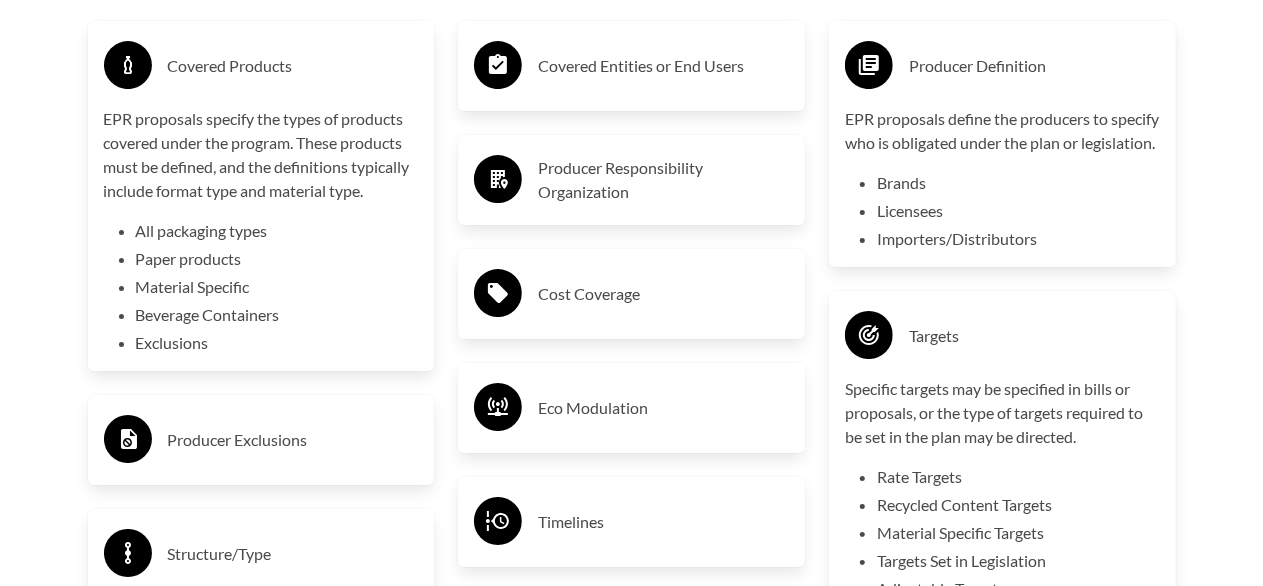 click on "Producer Responsibility Organization" at bounding box center [663, 180] 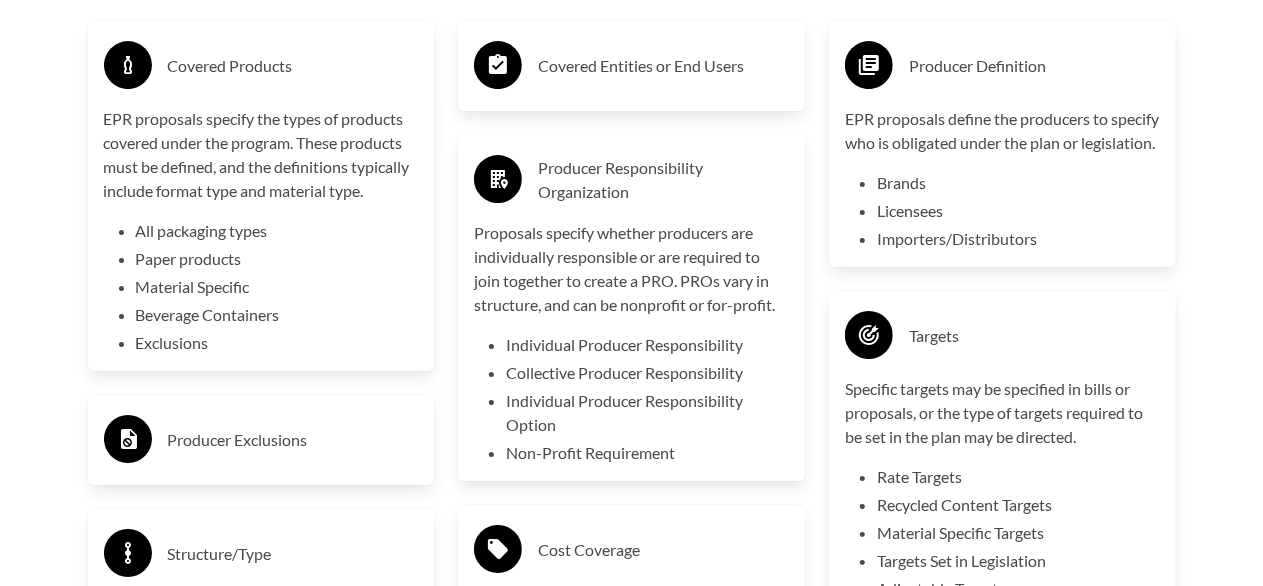 click on "Covered Products EPR proposals specify the types of products covered under the program. These products must be defined, and the definitions typically include format type and material type.
All packaging types
Paper products
Material Specific
Beverage Containers
Exclusions
Producer Exclusions Structure/Type Fee Structure Additional Policy Levers Enforcement Recyclable / Recycling Definition" at bounding box center (261, 604) 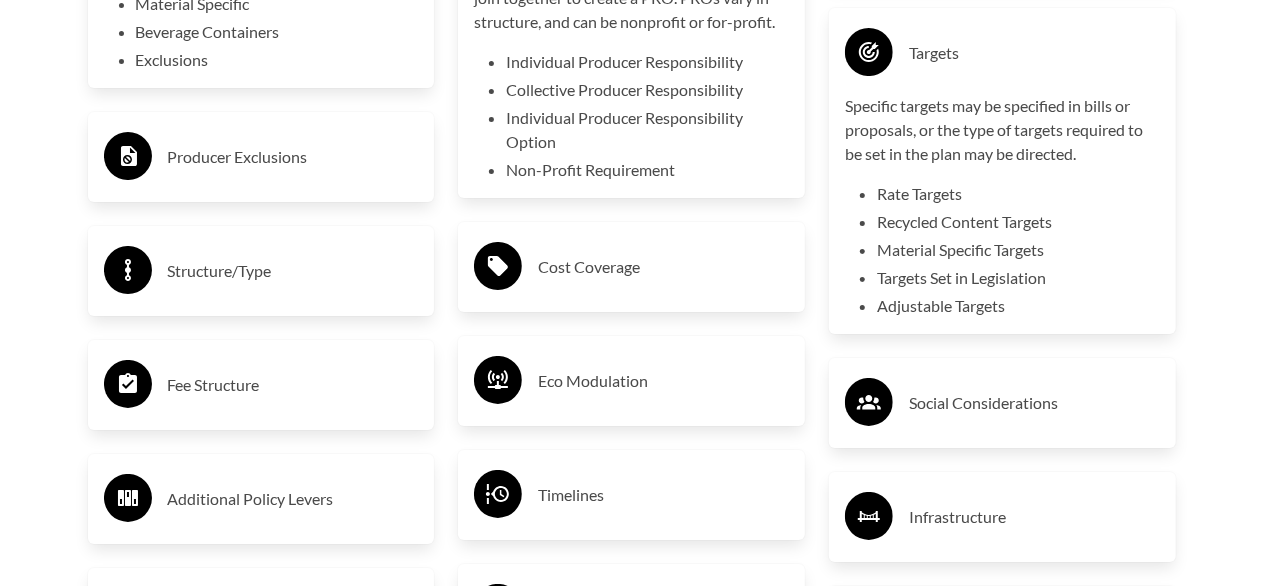 scroll, scrollTop: 3700, scrollLeft: 0, axis: vertical 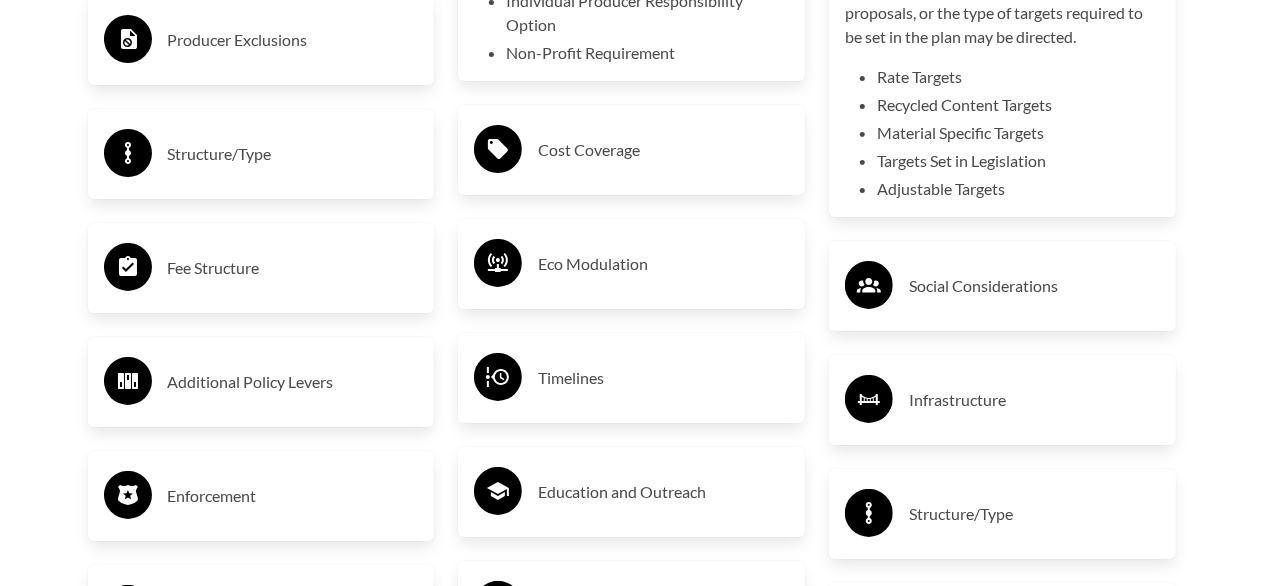 click on "Producer Exclusions" at bounding box center (293, 40) 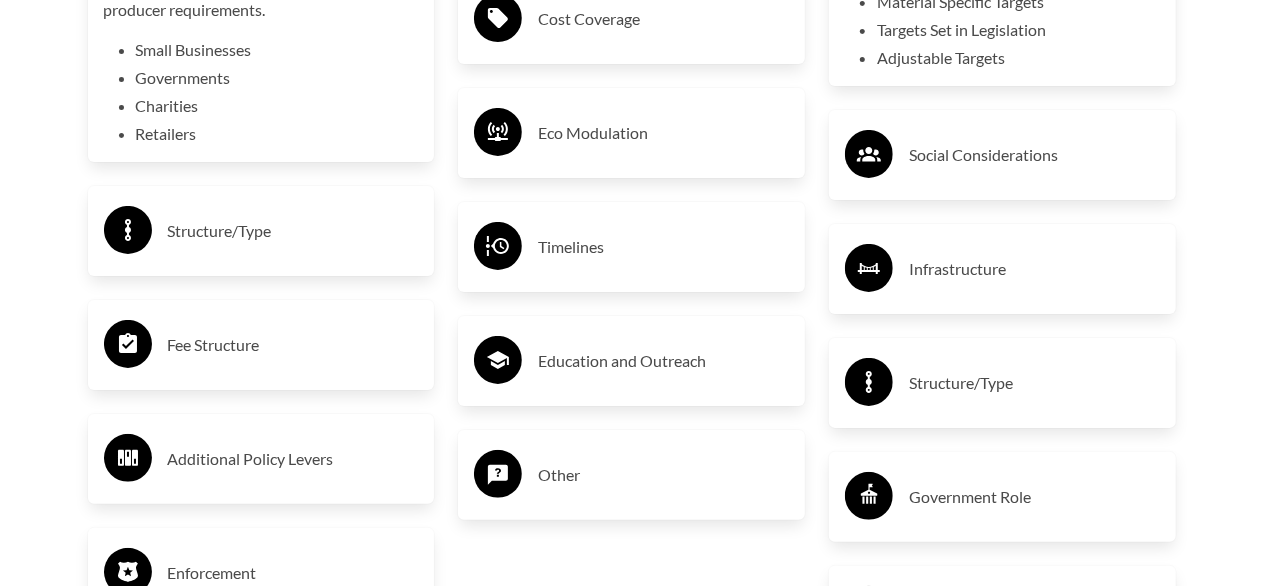 scroll, scrollTop: 3800, scrollLeft: 0, axis: vertical 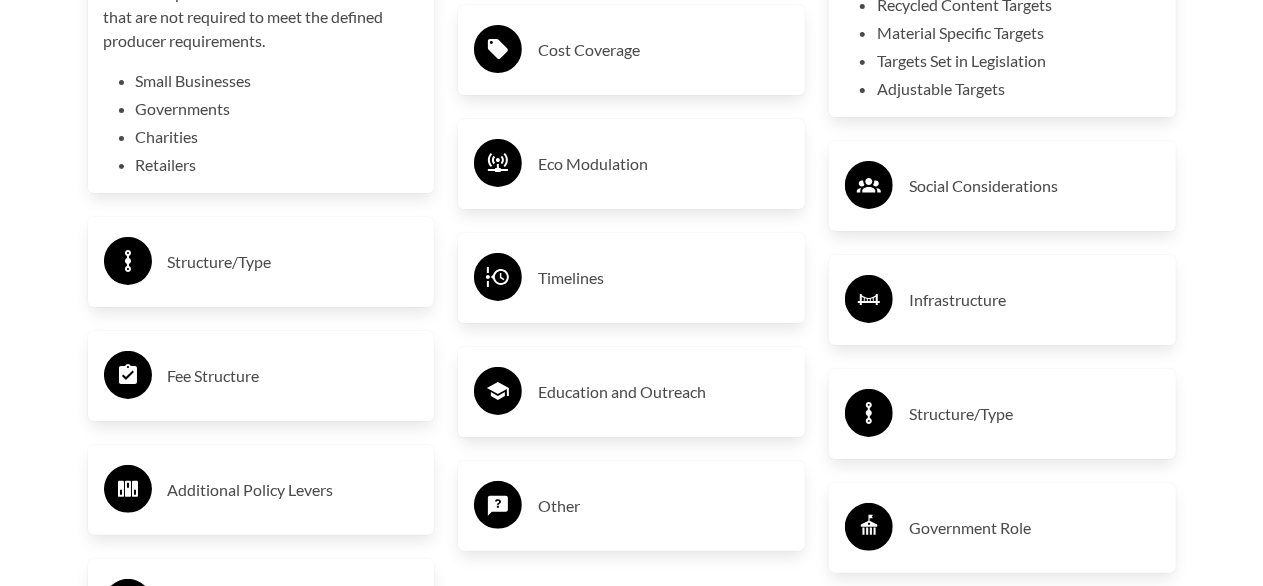 click on "Cost Coverage" at bounding box center [663, 50] 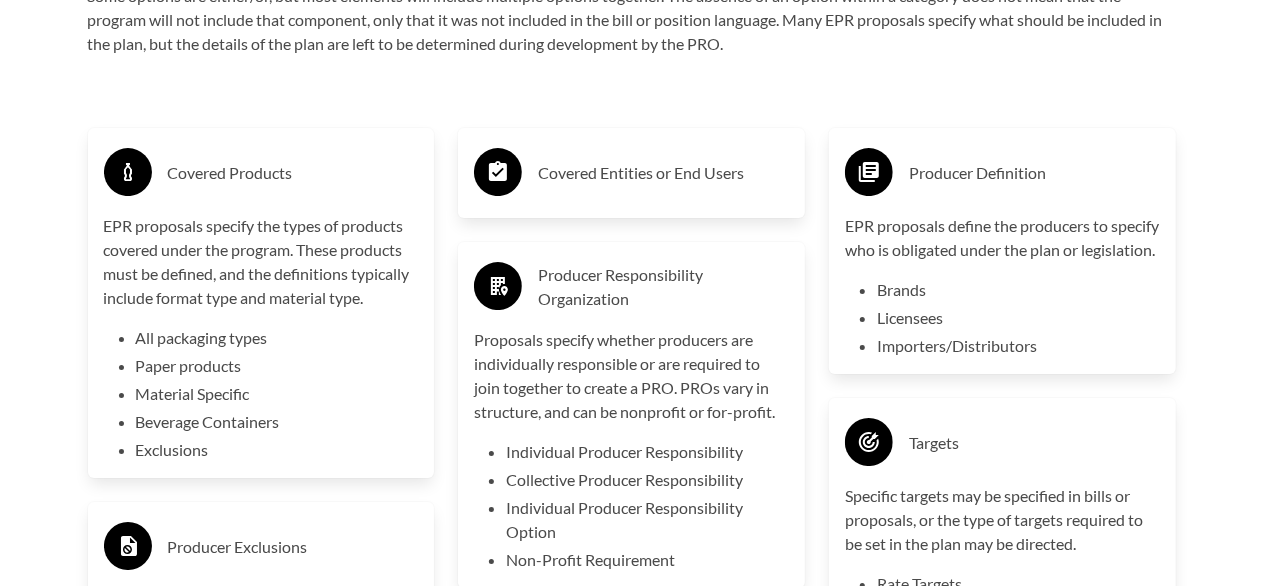 scroll, scrollTop: 3300, scrollLeft: 0, axis: vertical 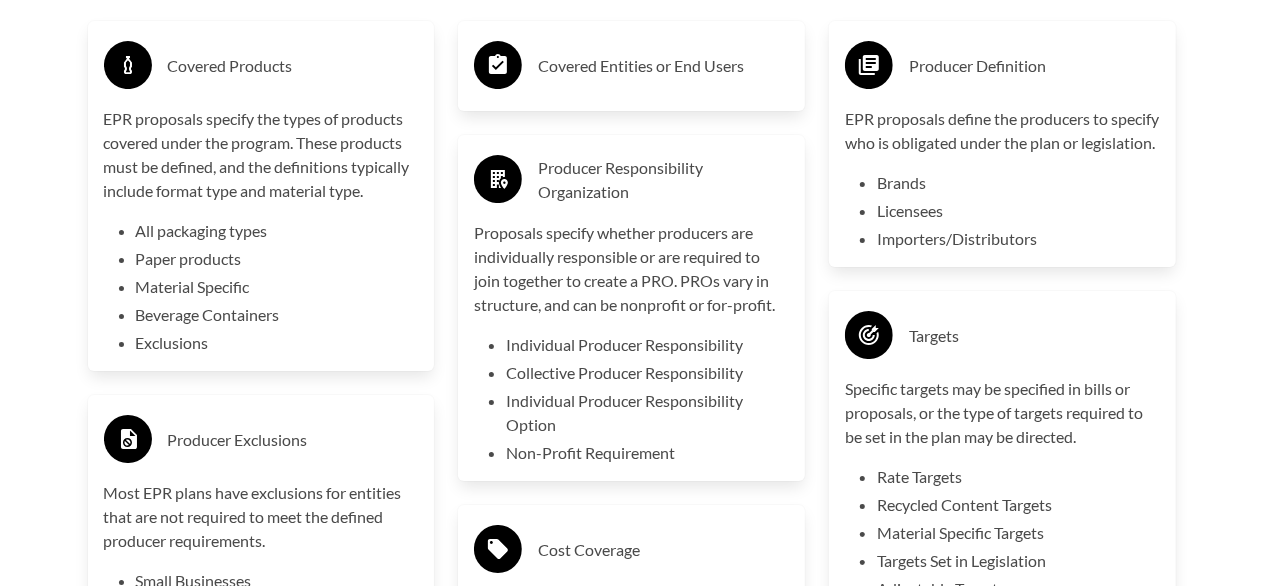 click on "Introduction to the
Guide for EPR Proposals Search the Guide Alabama
Introduced:  Alaska
Introduced:  Arizona
Introduced:  Arkansas
Introduced:  California
Passed: 1 Colorado
Passed: 1 Connecticut
Introduced: 1 Delaware
Introduced:  District of Columbia
Introduced:  Florida
Introduced:  Georgia
Introduced:  Hawaii
Introduced: 1 Idaho
Introduced:  Illinois
Introduced: 2 Indiana
Introduced:  Iowa
Introduced:  Kansas
Introduced:  Kentucky
Introduced:  Louisiana
Introduced:  Maine
Passed: 1 Maryland
Passed: 1 Massachusetts
Introduced: 2 Michigan
Introduced:  Minnesota
Passed: 1 Mississippi
Introduced:  Missouri
Introduced:  Montana
Introduced:  Nebraska
Introduced: 1 Nevada
Introduced:  New Hampshire
Introduced:  New Jersey
Introduced: 1 New Mexico
Introduced:  New York
Introduced: 3 North Carolina
Introduced: 1 North Dakota
Introduced:  Ohio
Introduced:  Oklahoma
Introduced:  Oregon
Passed: 1 Pennsylvania
Introduced:  Rhode Island
Introduced: 4 South Carolina
Introduced:" at bounding box center [631, -589] 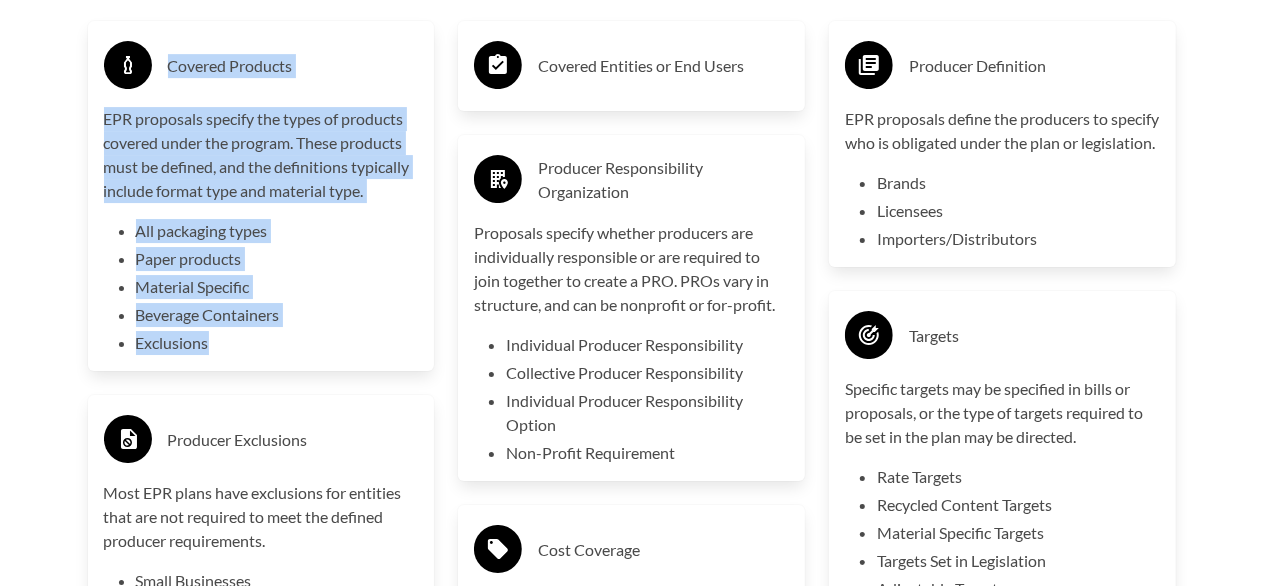 drag, startPoint x: 163, startPoint y: 54, endPoint x: 254, endPoint y: 354, distance: 313.49802 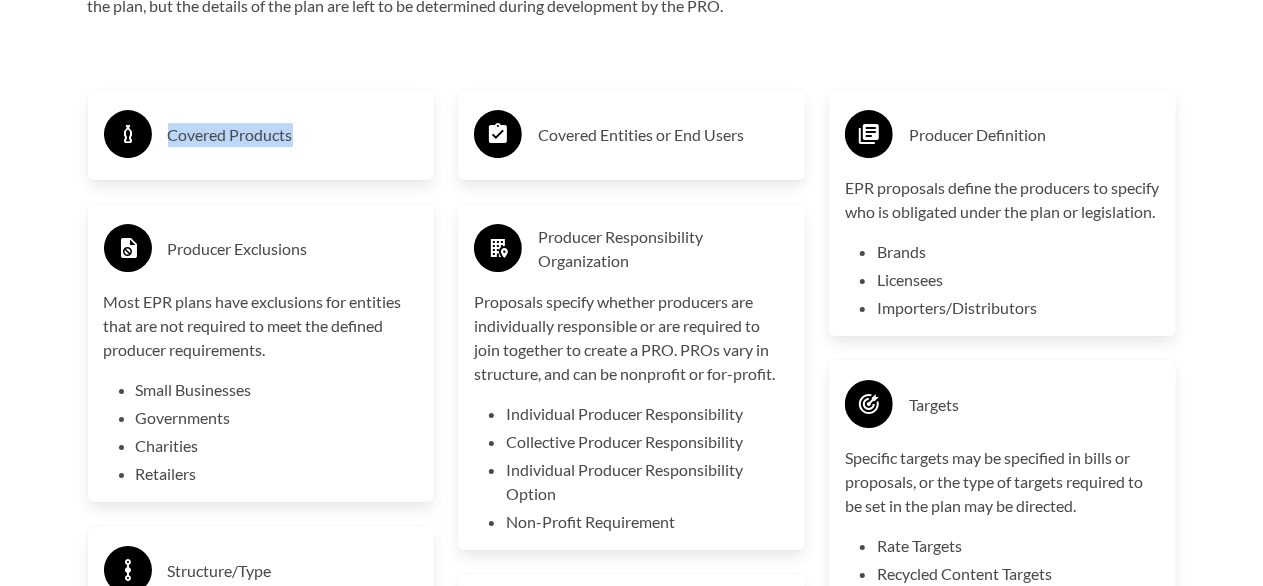 scroll, scrollTop: 3200, scrollLeft: 0, axis: vertical 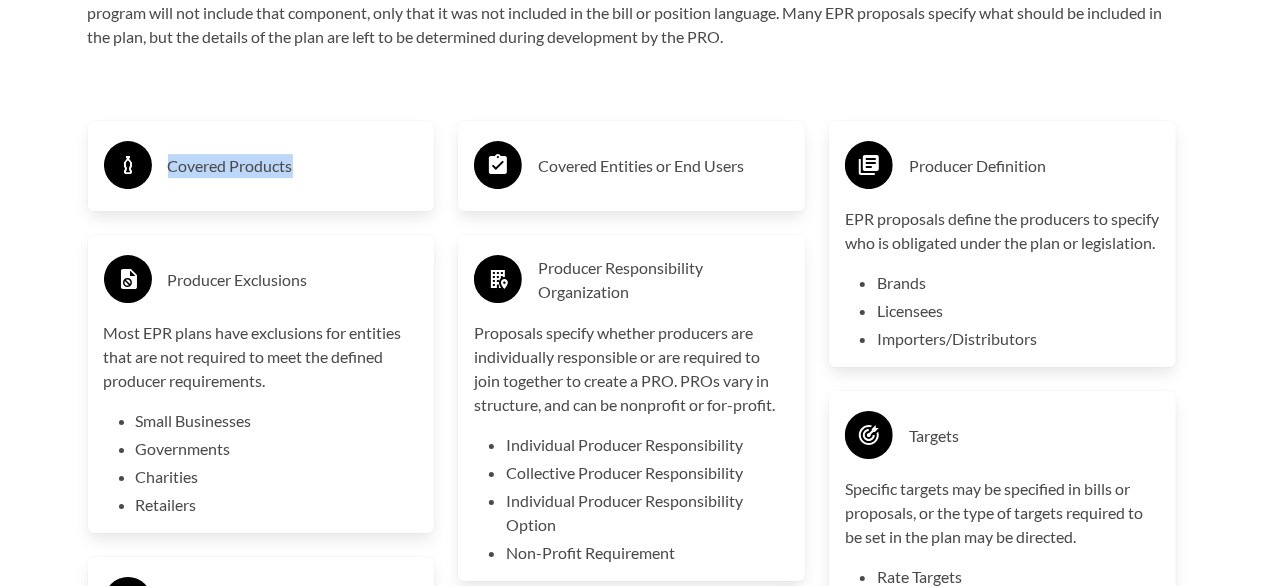 click on "Covered Products" at bounding box center [293, 166] 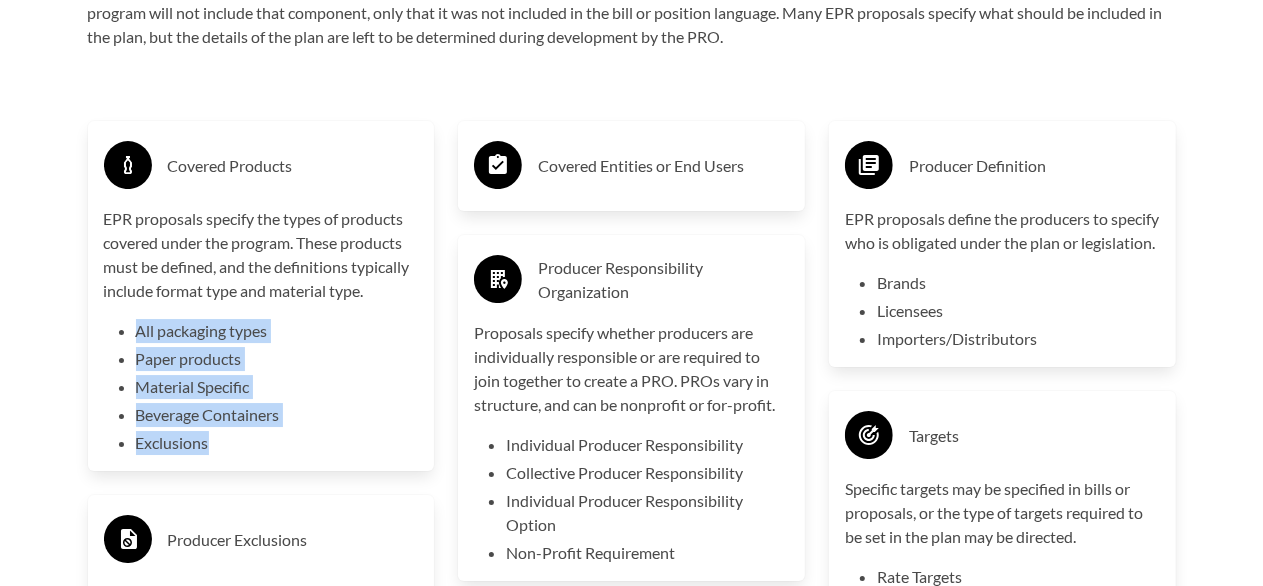 drag, startPoint x: 106, startPoint y: 324, endPoint x: 229, endPoint y: 447, distance: 173.94827 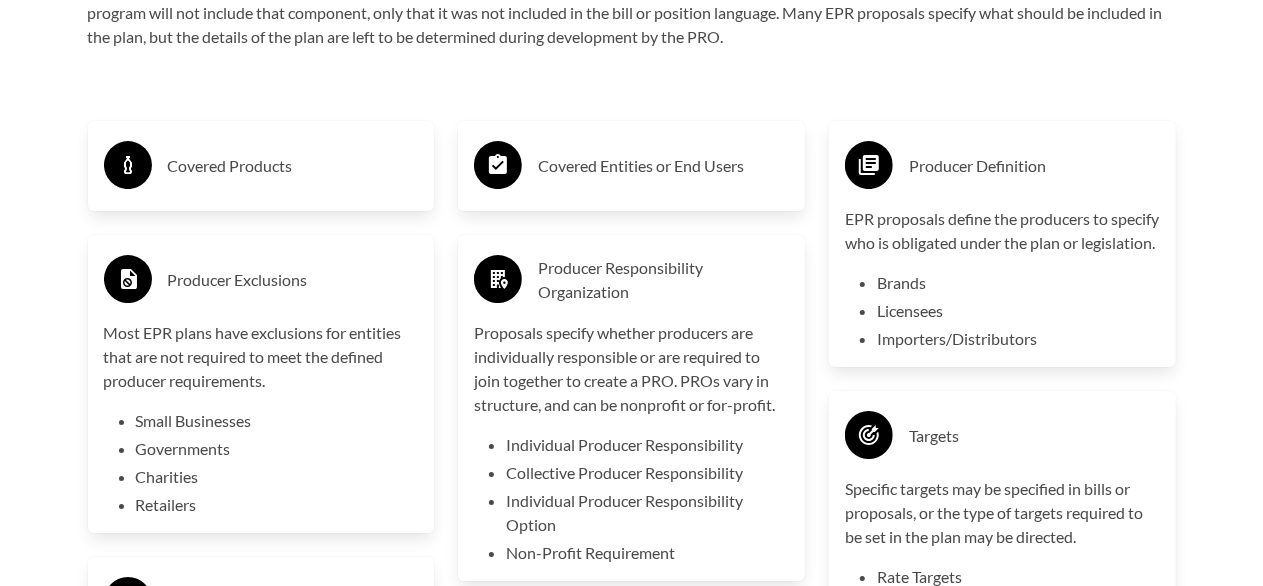 click on "Covered Products" at bounding box center [293, 166] 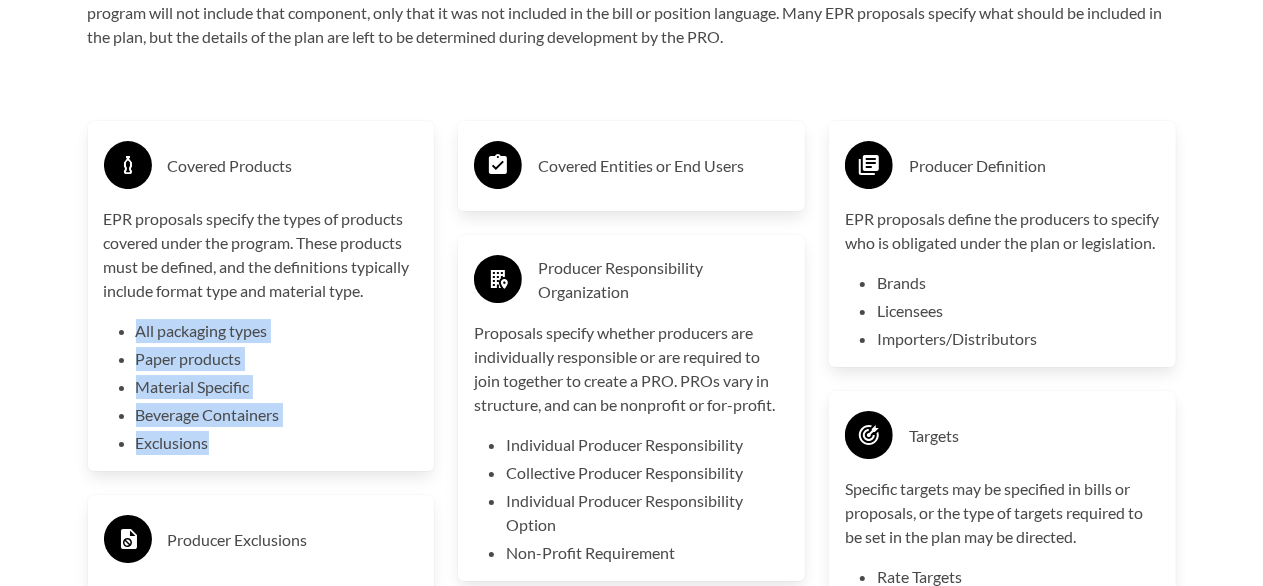 drag, startPoint x: 136, startPoint y: 322, endPoint x: 227, endPoint y: 440, distance: 149.01343 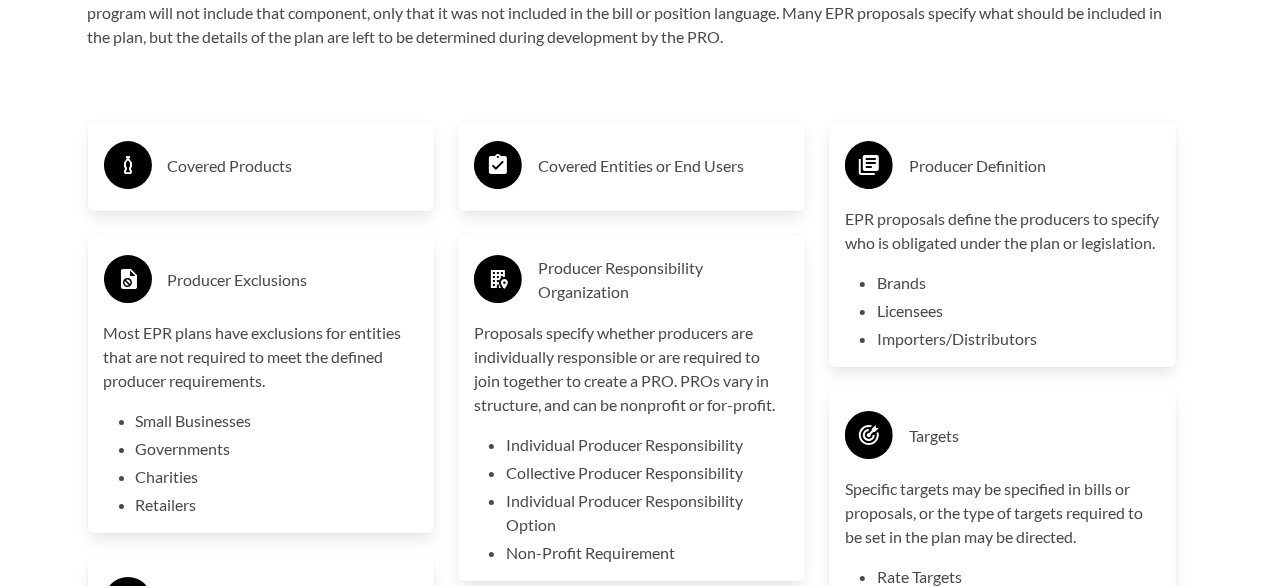 click on "Covered Products" at bounding box center (293, 166) 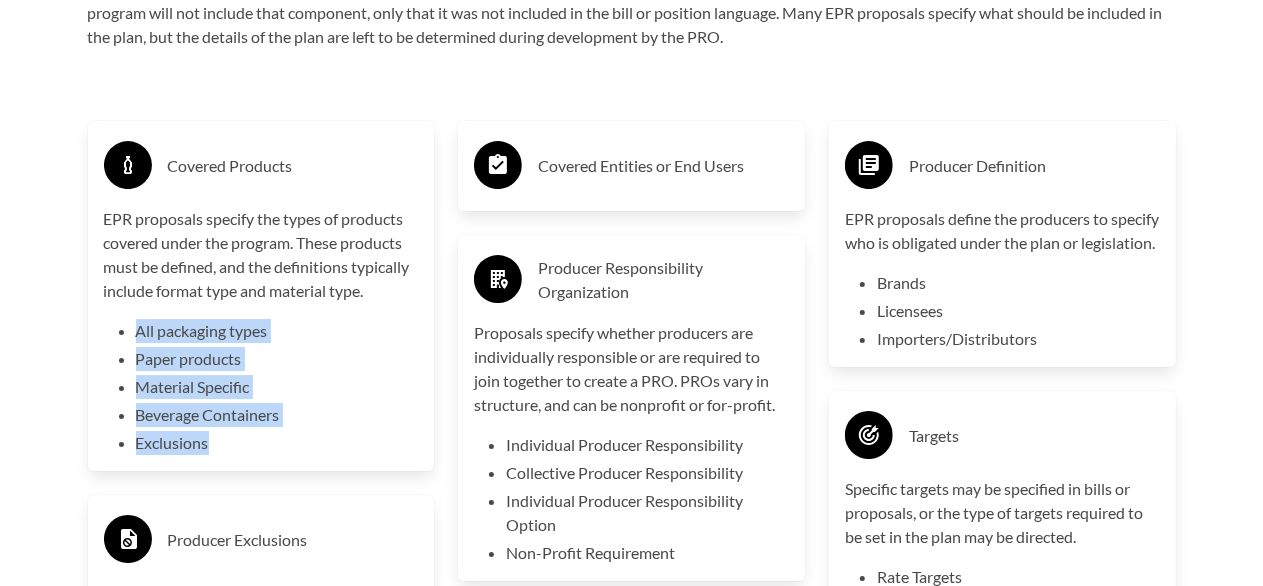 drag, startPoint x: 140, startPoint y: 331, endPoint x: 209, endPoint y: 433, distance: 123.146255 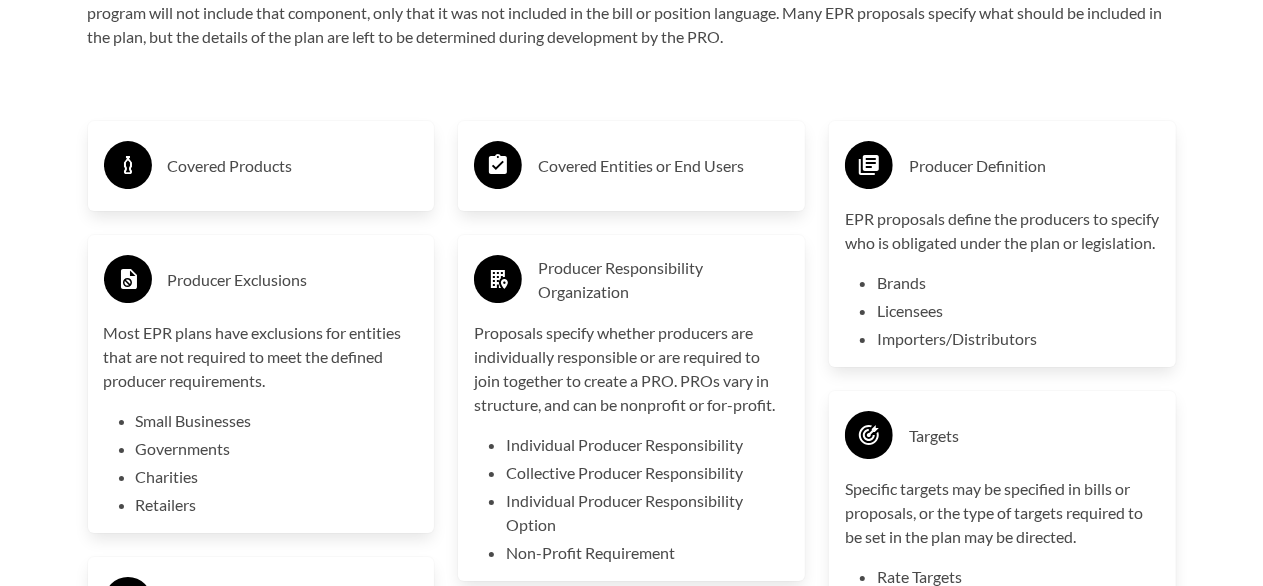 click on "Covered Products" at bounding box center [293, 166] 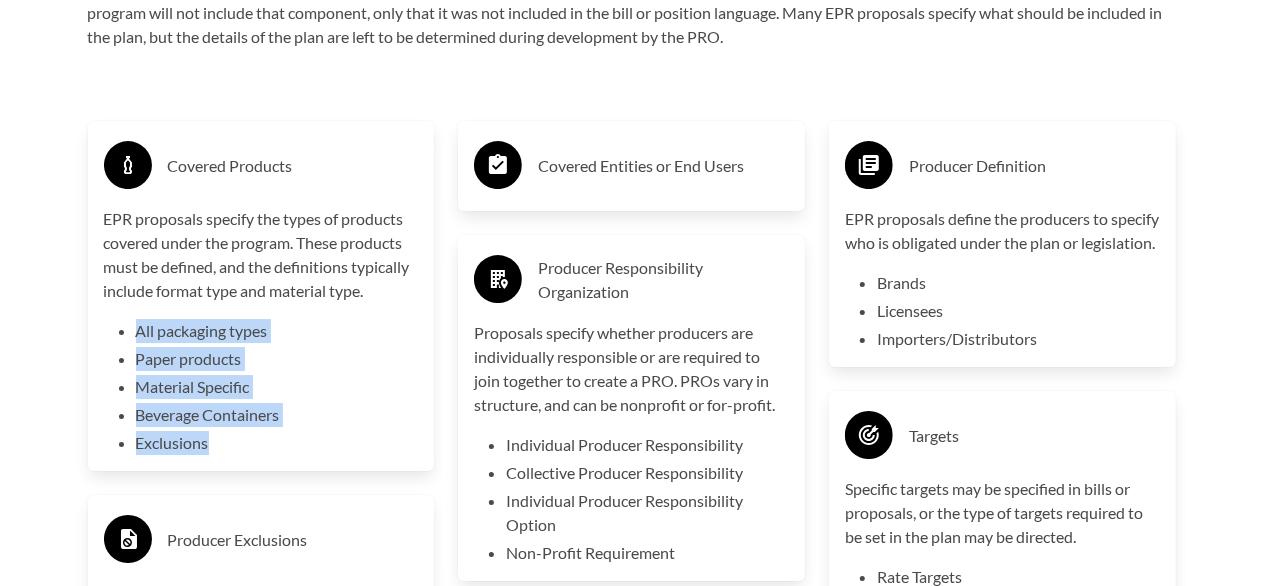 drag, startPoint x: 230, startPoint y: 452, endPoint x: 134, endPoint y: 328, distance: 156.81836 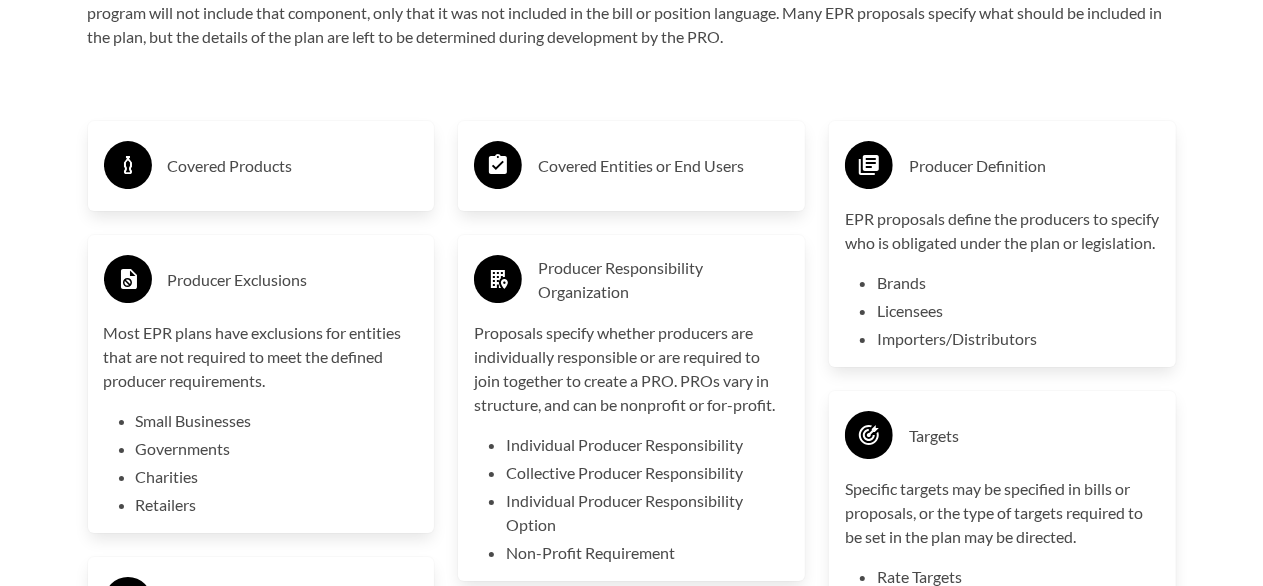 click on "Covered Products" at bounding box center [293, 166] 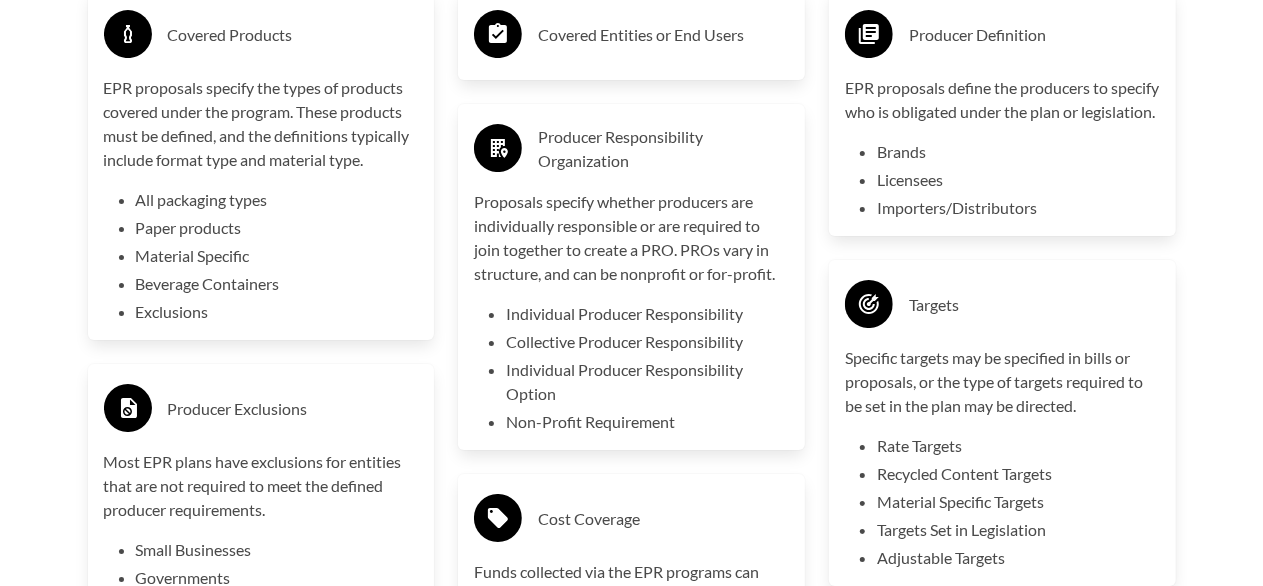 scroll, scrollTop: 3300, scrollLeft: 0, axis: vertical 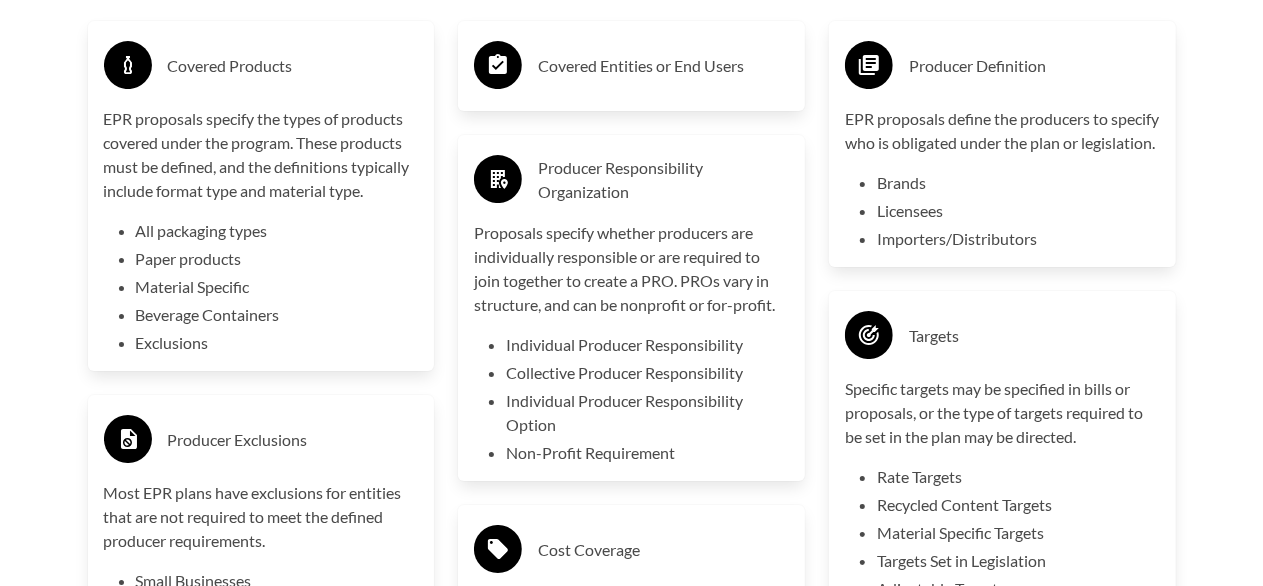 click on "Covered Entities or End Users" at bounding box center (663, 66) 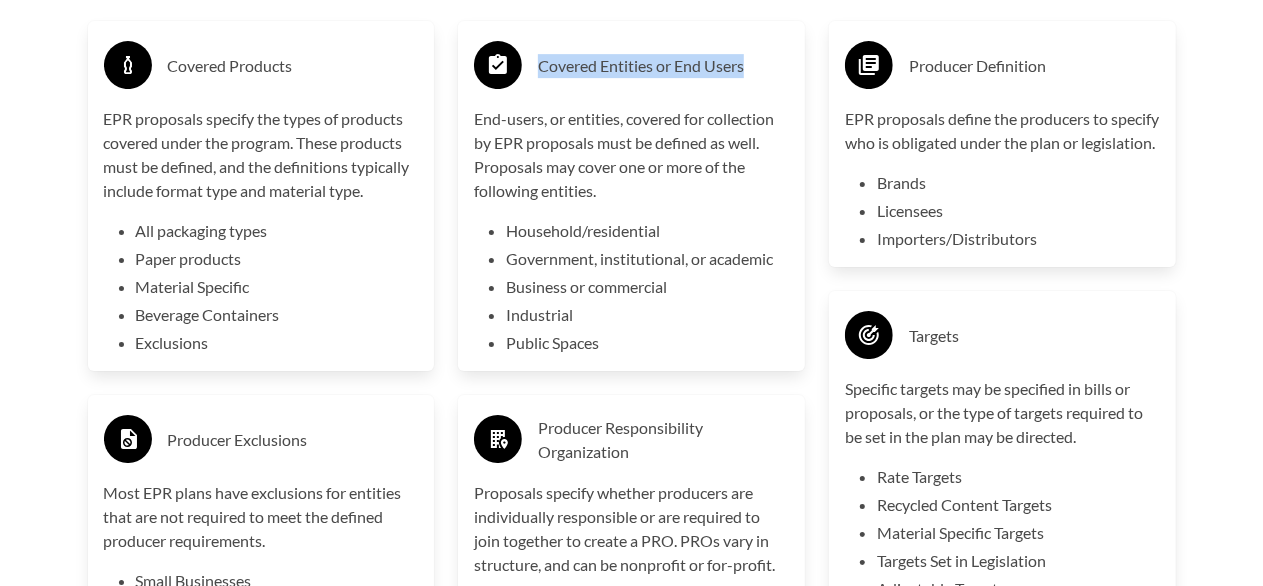 drag, startPoint x: 537, startPoint y: 66, endPoint x: 746, endPoint y: 75, distance: 209.1937 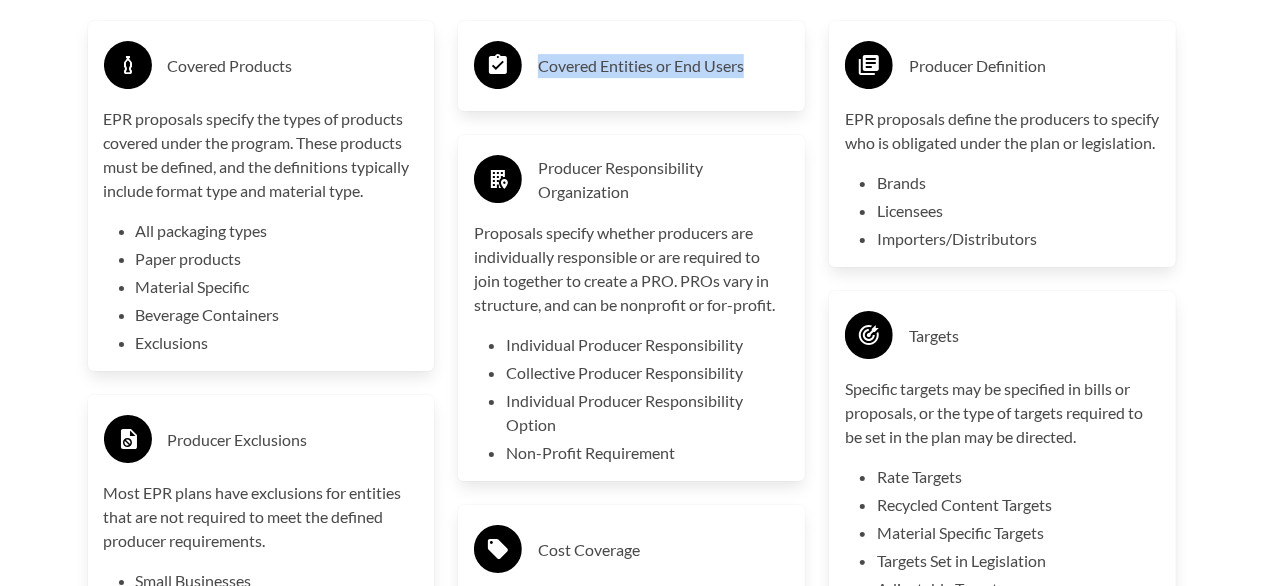 copy on "Covered Entities or End Users" 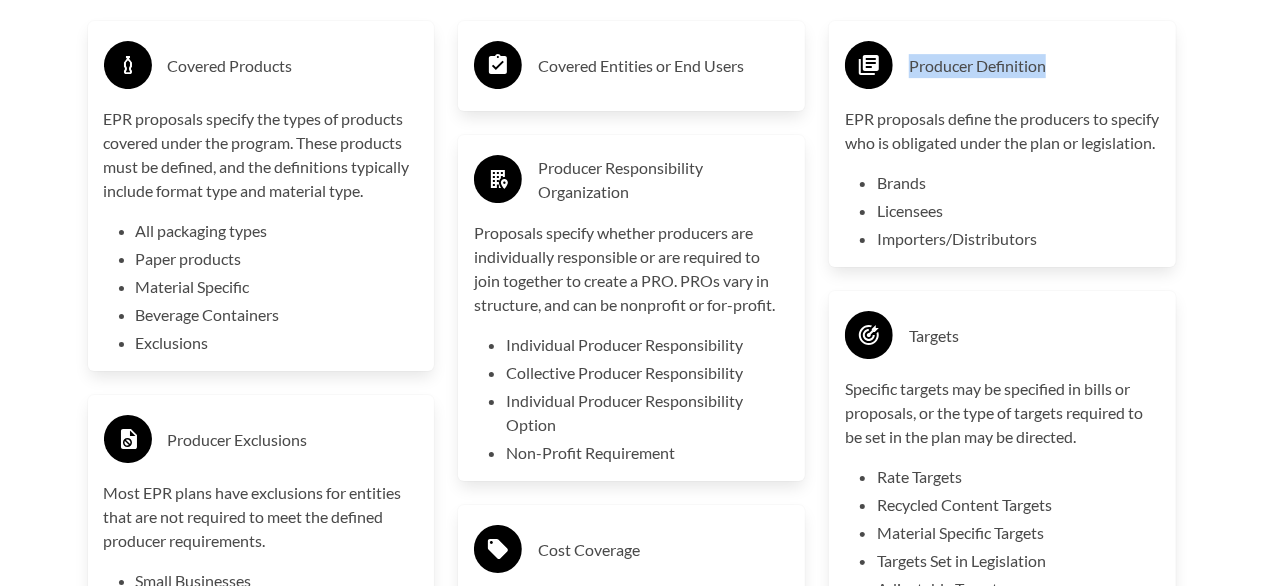 drag, startPoint x: 908, startPoint y: 62, endPoint x: 1055, endPoint y: 64, distance: 147.01361 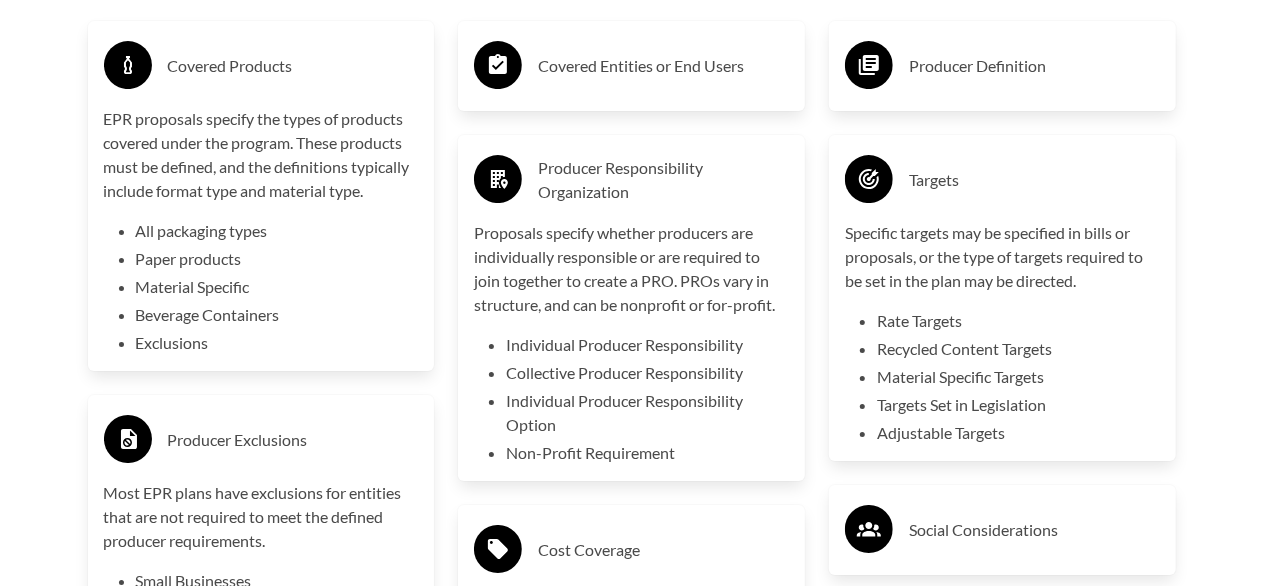 click on "Covered Entities or End Users" at bounding box center [663, 66] 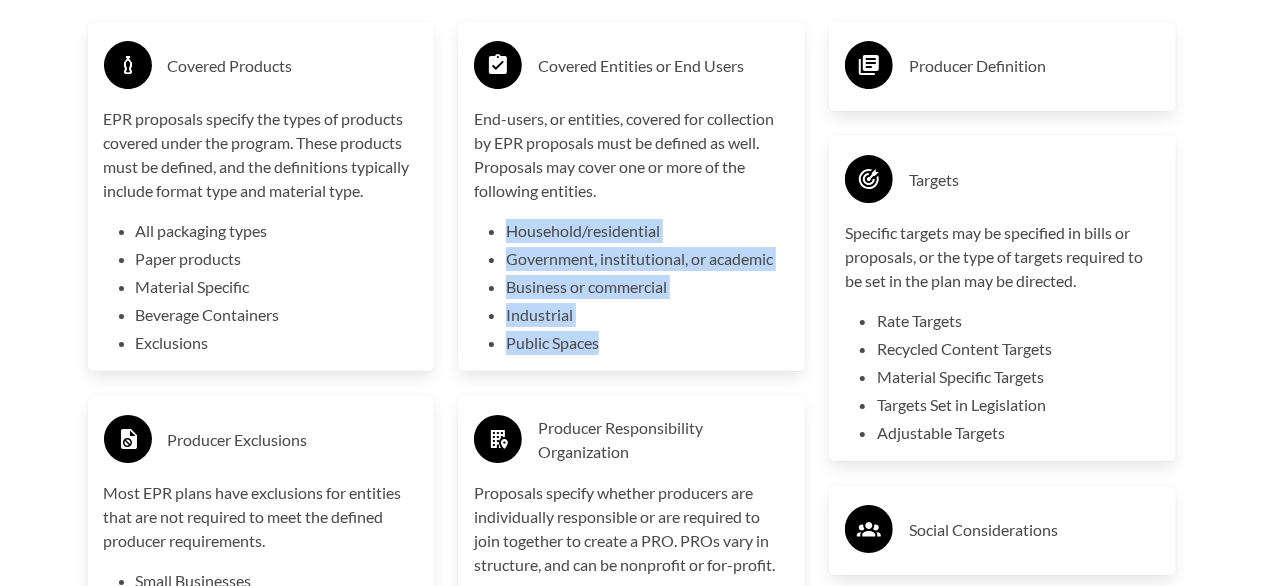 drag, startPoint x: 481, startPoint y: 227, endPoint x: 598, endPoint y: 342, distance: 164.05487 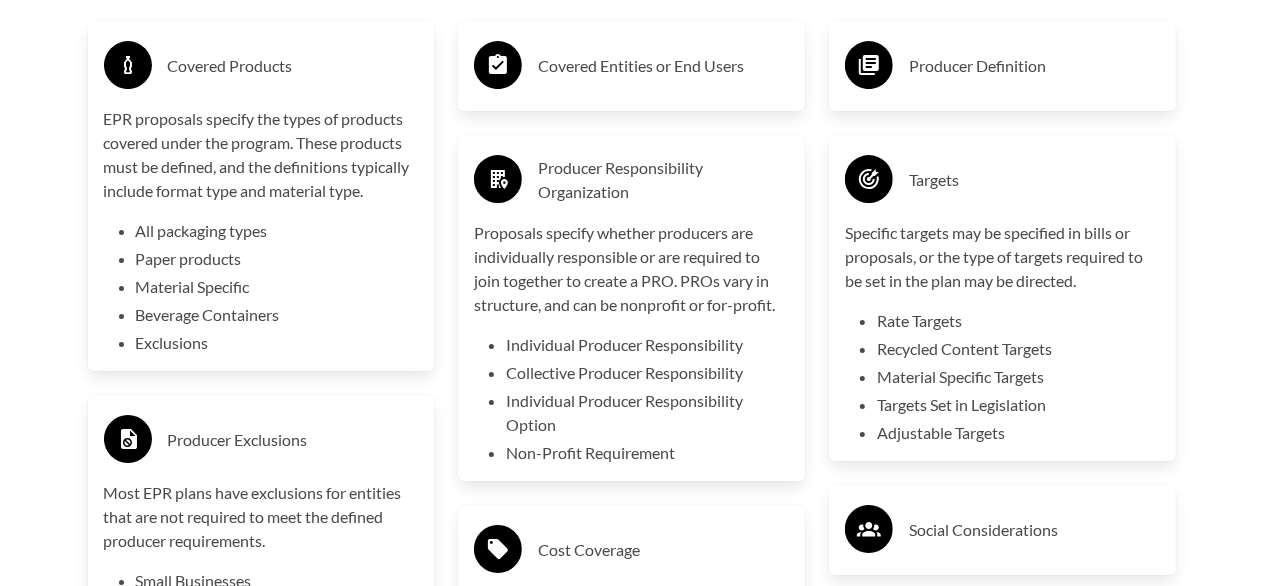 click on "Covered Entities or End Users" at bounding box center [663, 66] 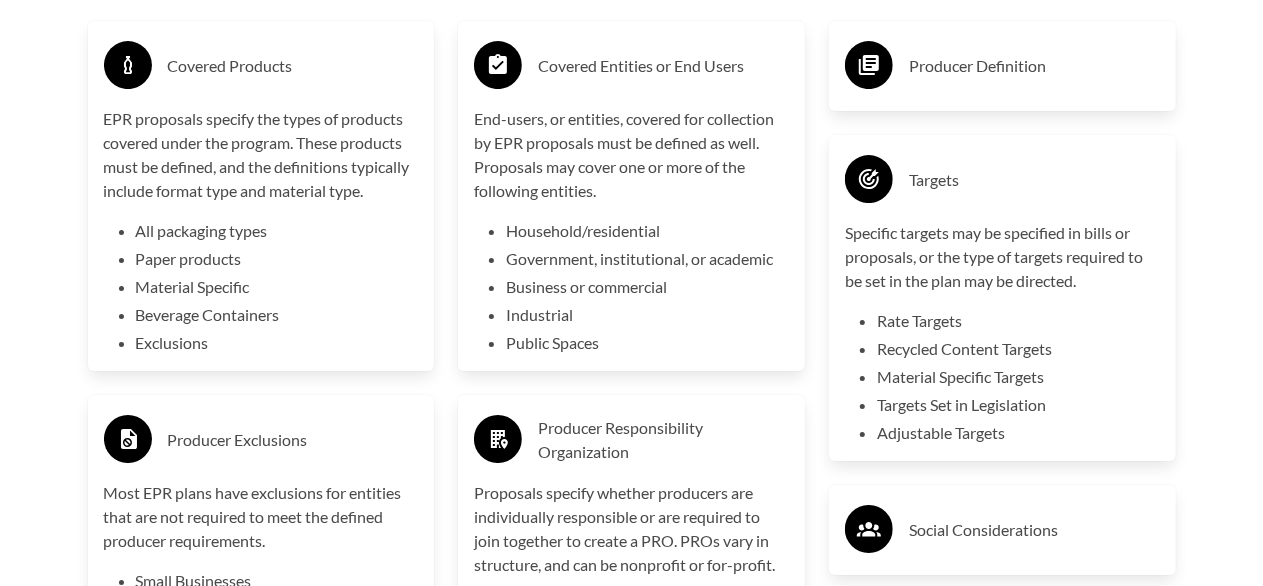 click on "Producer Definition" at bounding box center [1034, 66] 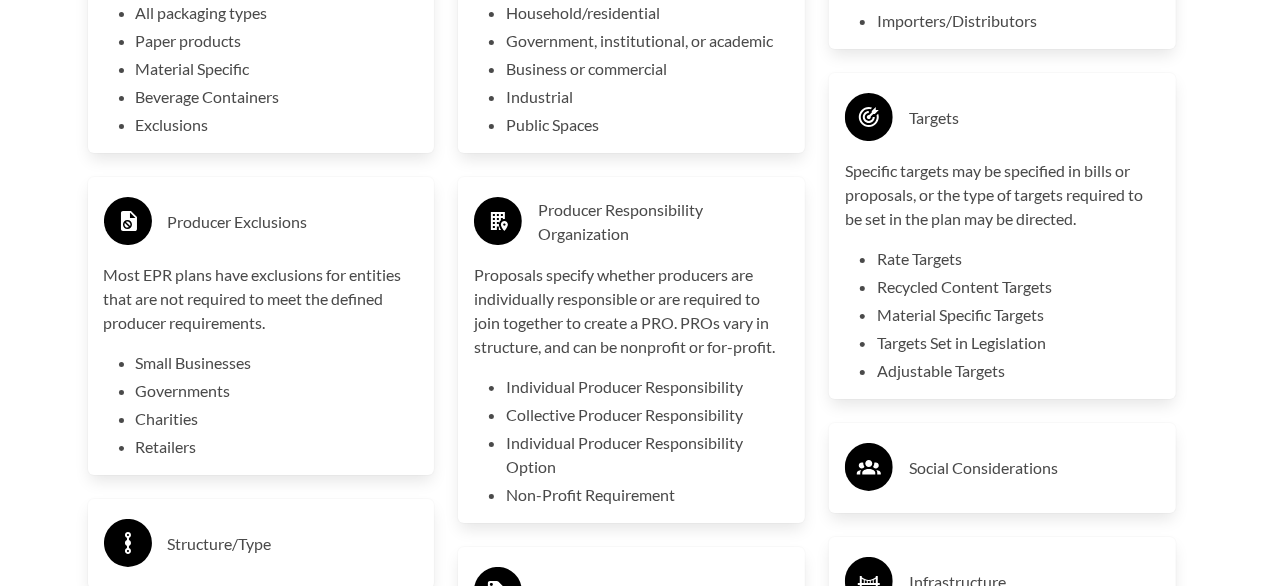scroll, scrollTop: 3600, scrollLeft: 0, axis: vertical 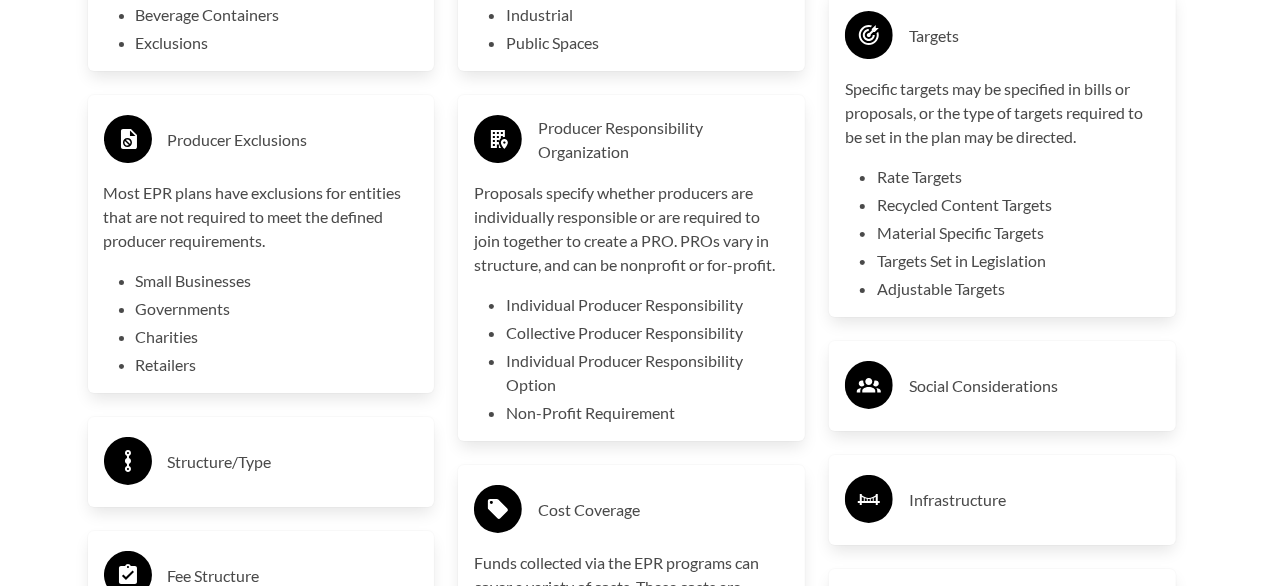 click on "Producer Exclusions" at bounding box center (293, 140) 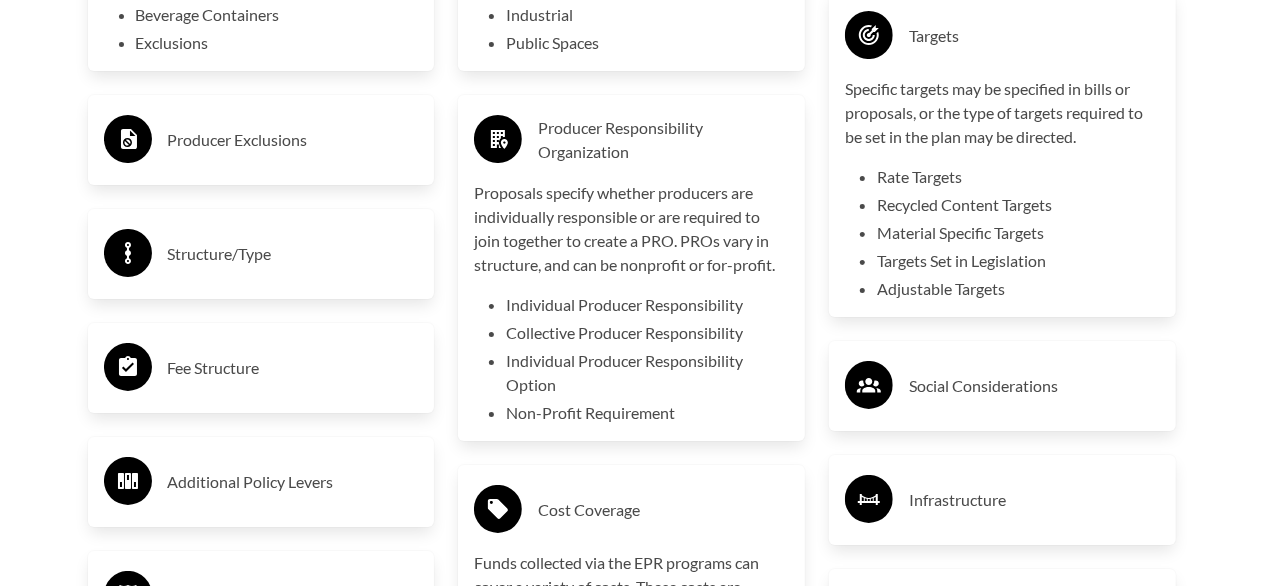 click on "Producer Exclusions" at bounding box center (293, 140) 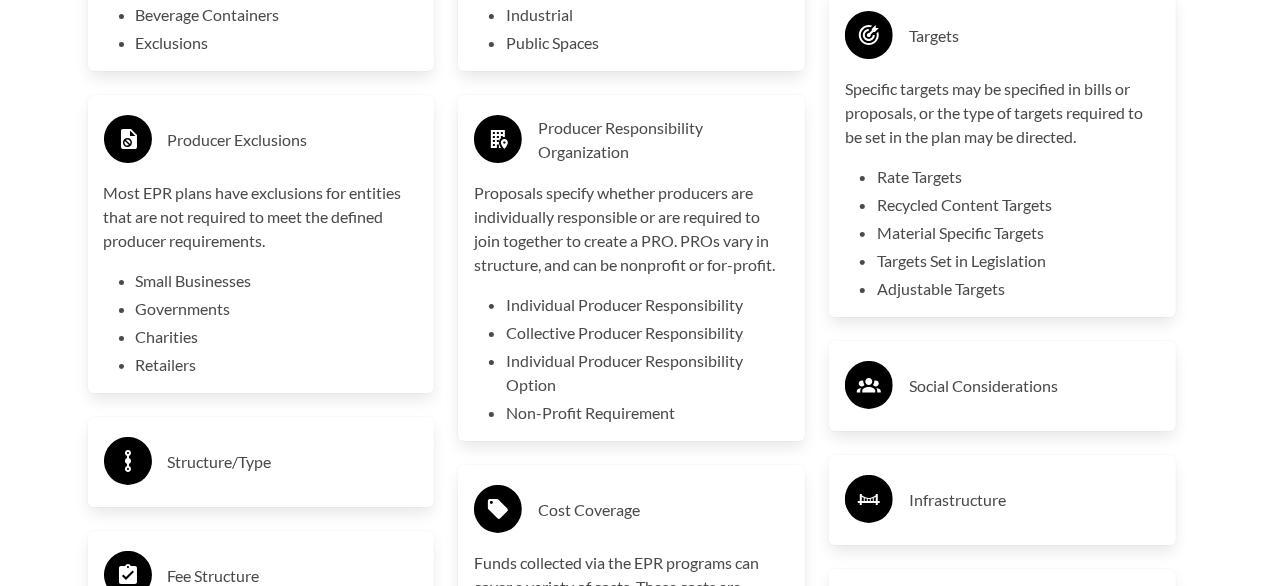 click on "Material Specific Targets" at bounding box center [1018, 233] 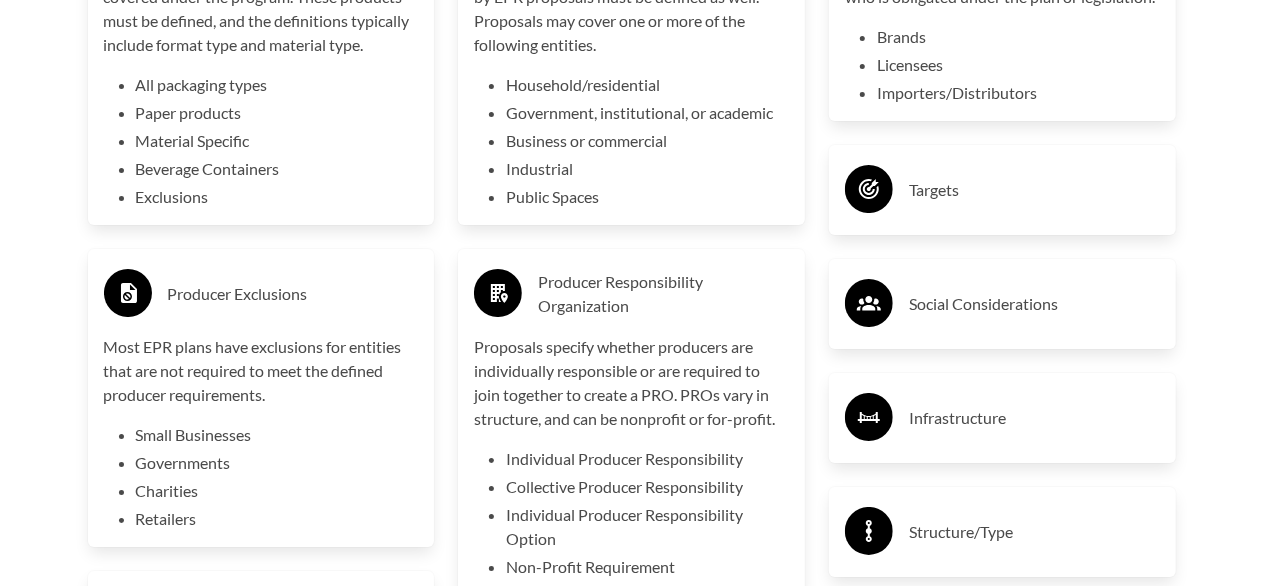 scroll, scrollTop: 3400, scrollLeft: 0, axis: vertical 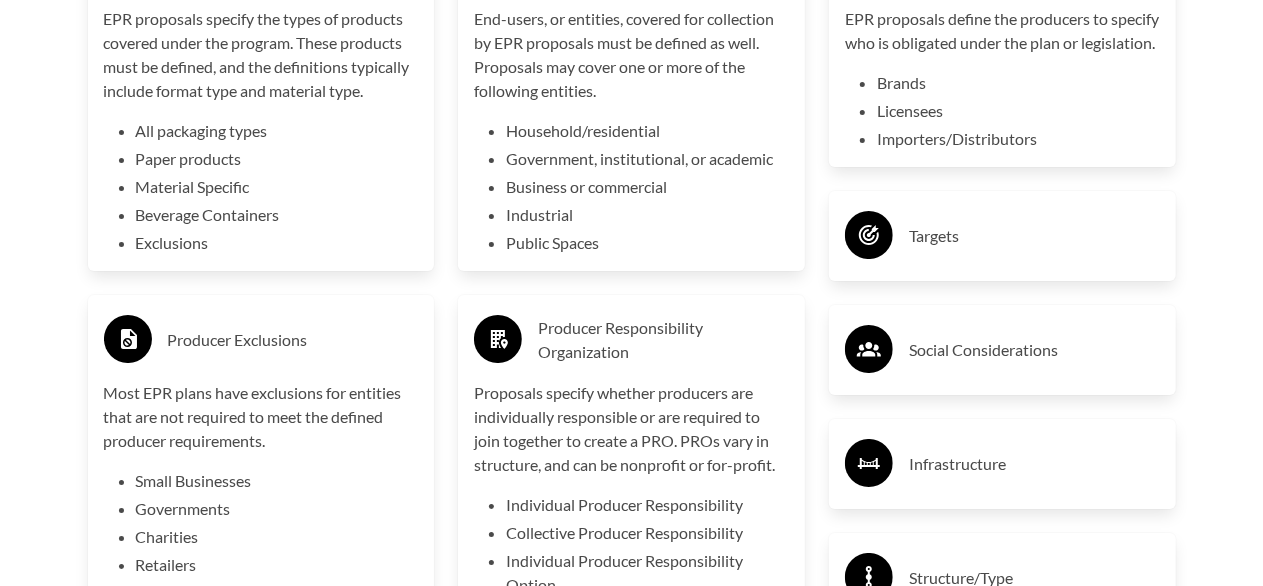click on "Targets" at bounding box center (1034, 236) 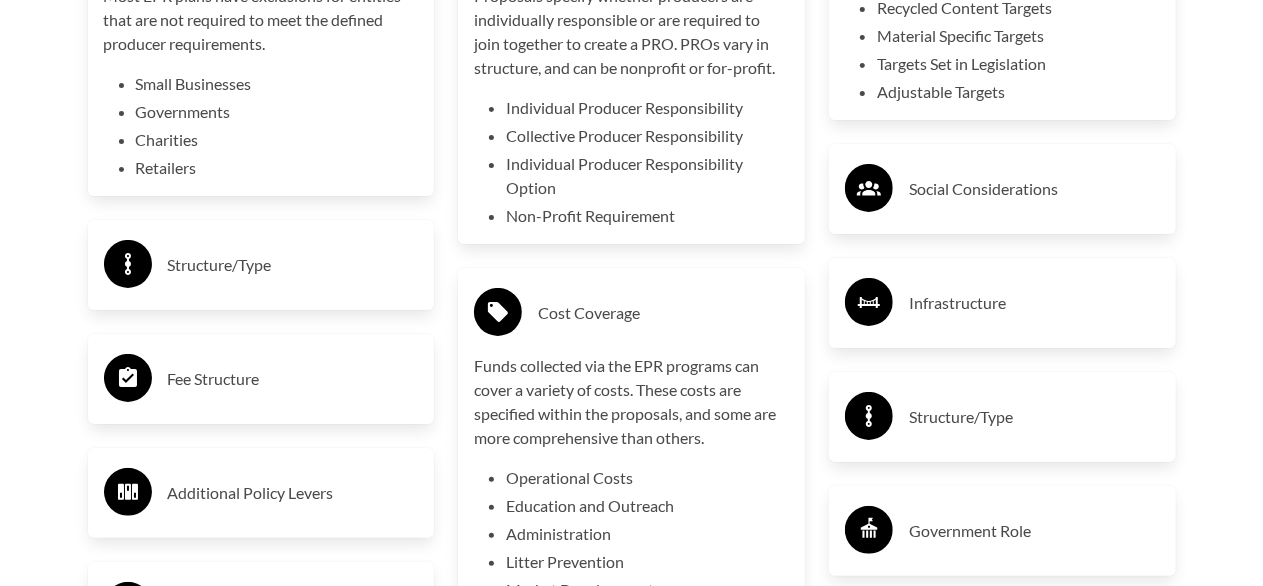 scroll, scrollTop: 3800, scrollLeft: 0, axis: vertical 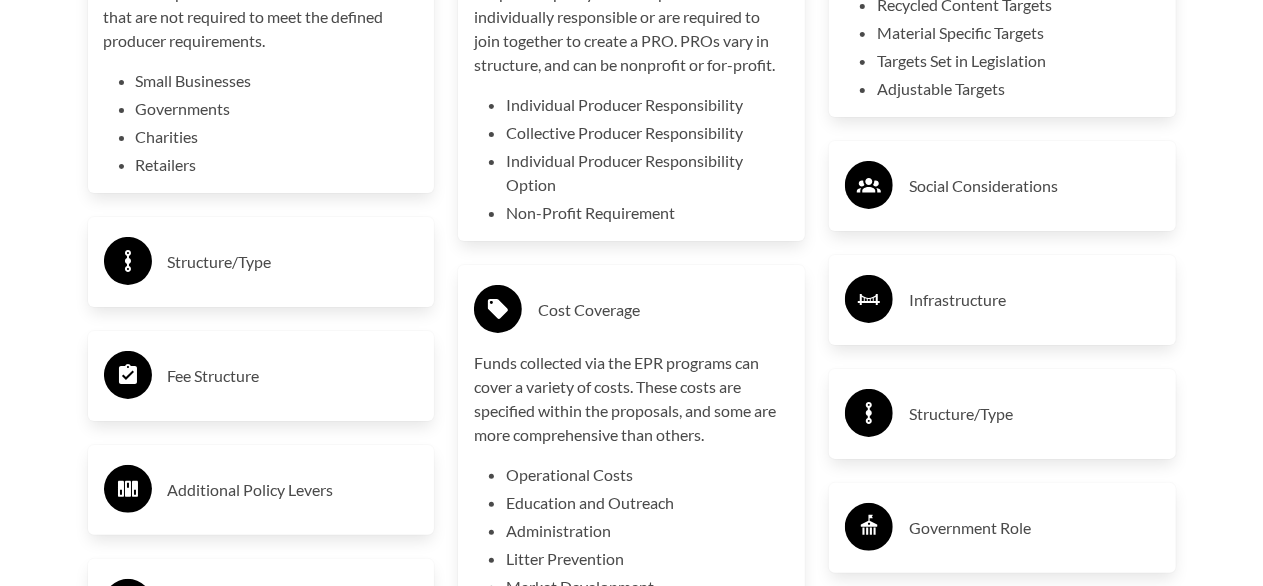 click on "Structure/Type" at bounding box center [293, 262] 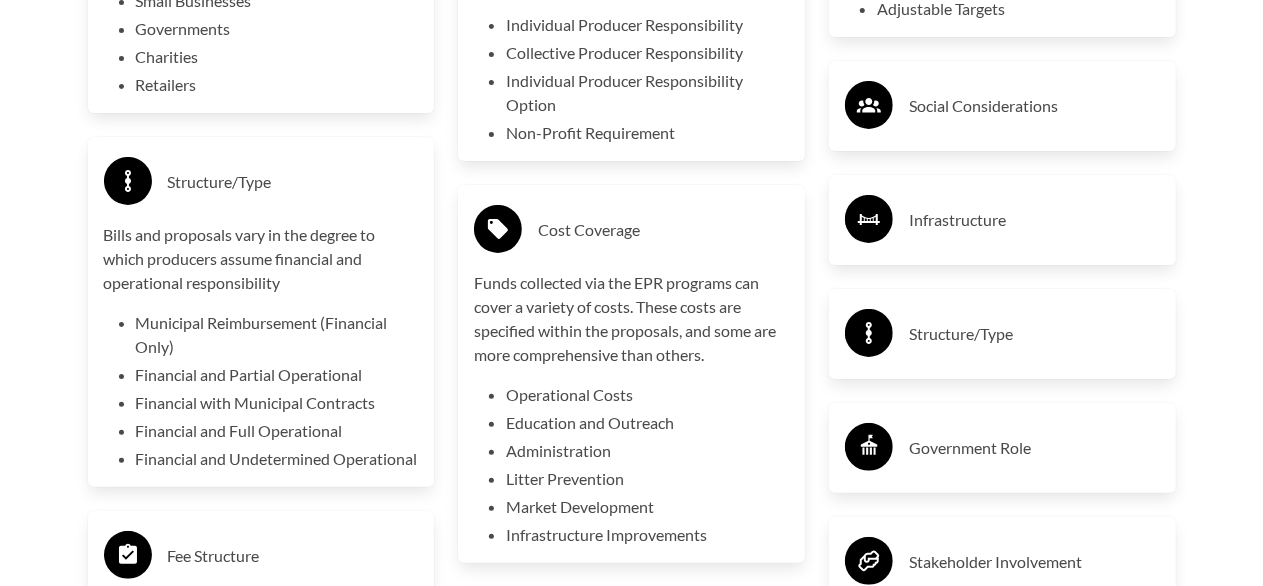 scroll, scrollTop: 4000, scrollLeft: 0, axis: vertical 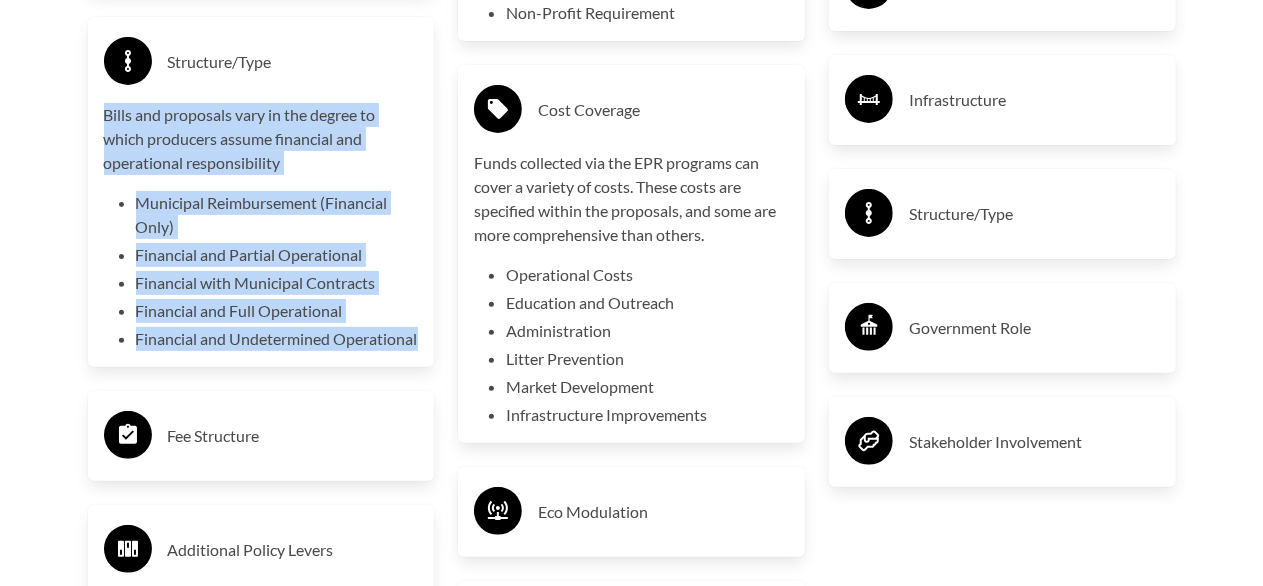 drag, startPoint x: 279, startPoint y: 358, endPoint x: 105, endPoint y: 110, distance: 302.95215 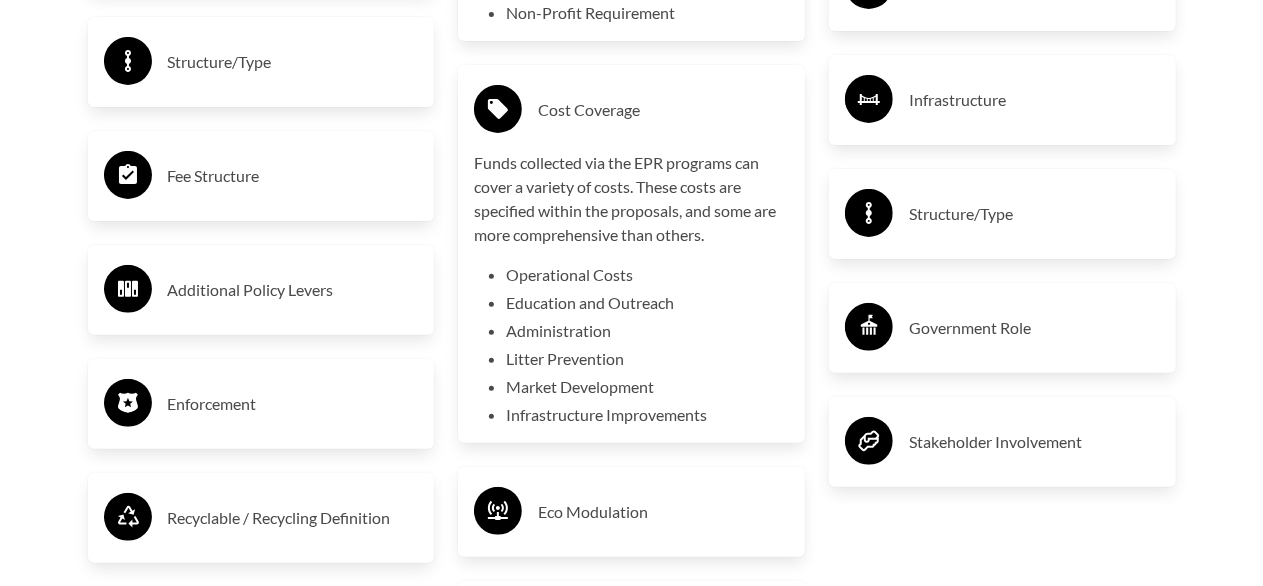 click on "Structure/Type" at bounding box center [293, 62] 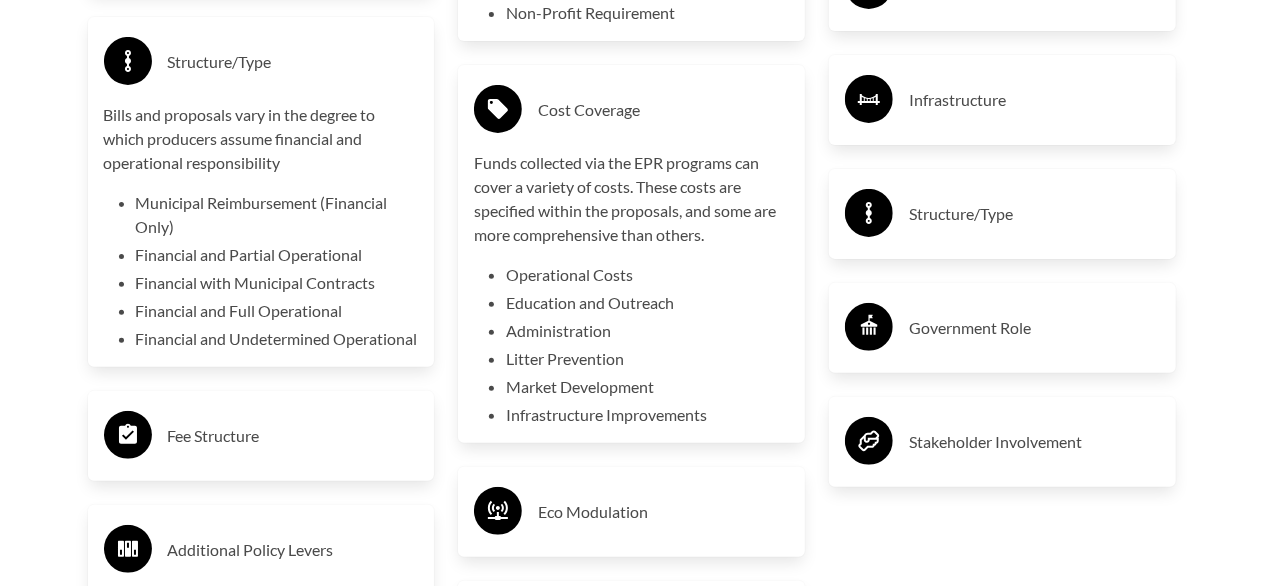 drag, startPoint x: 238, startPoint y: 114, endPoint x: 238, endPoint y: 128, distance: 14 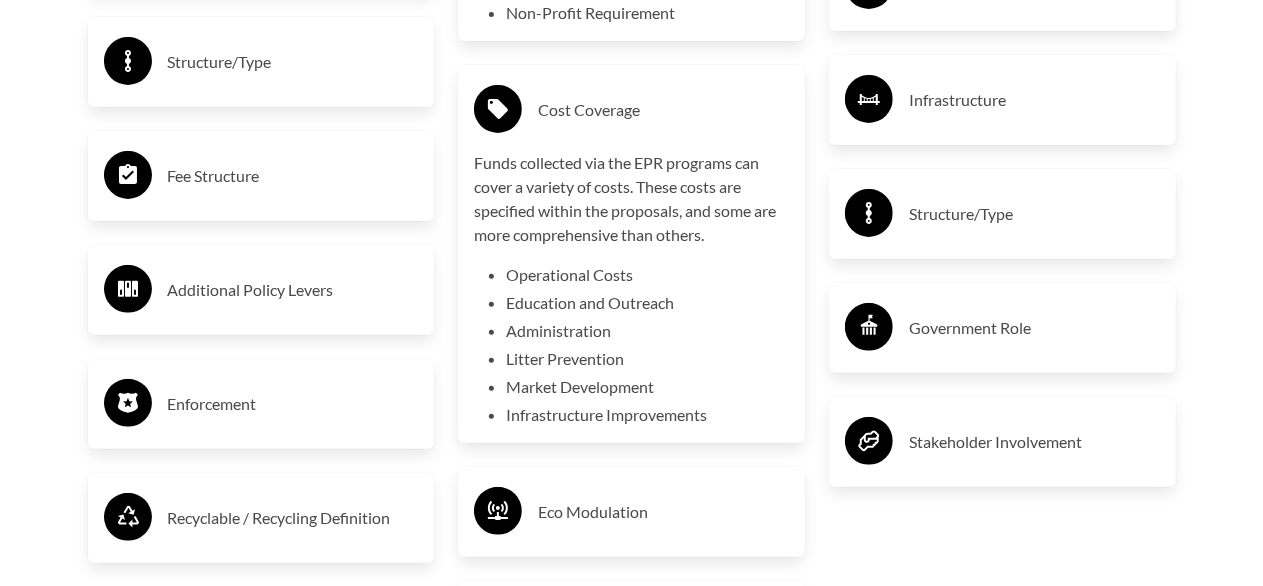 click on "Structure/Type" at bounding box center [293, 62] 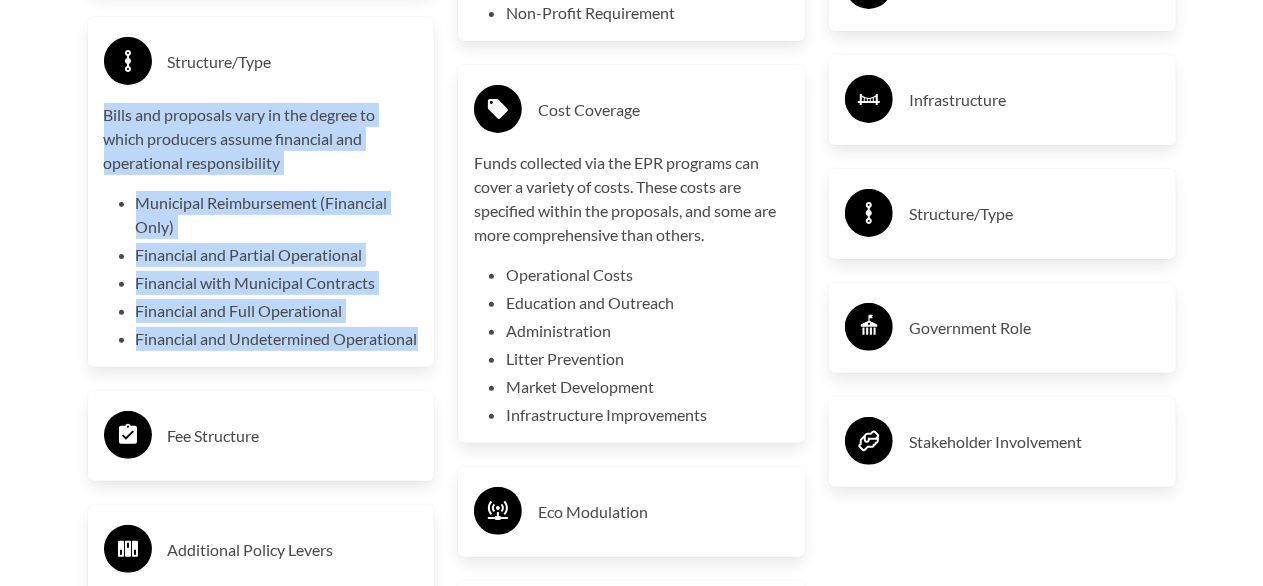 drag, startPoint x: 100, startPoint y: 106, endPoint x: 226, endPoint y: 356, distance: 279.95715 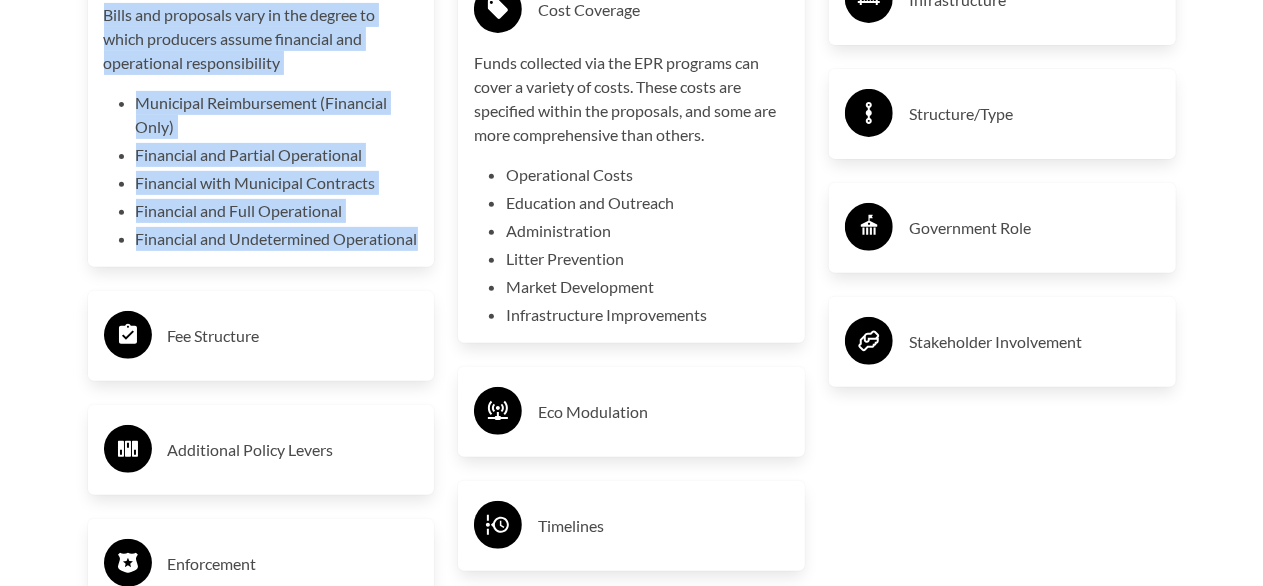 scroll, scrollTop: 3900, scrollLeft: 0, axis: vertical 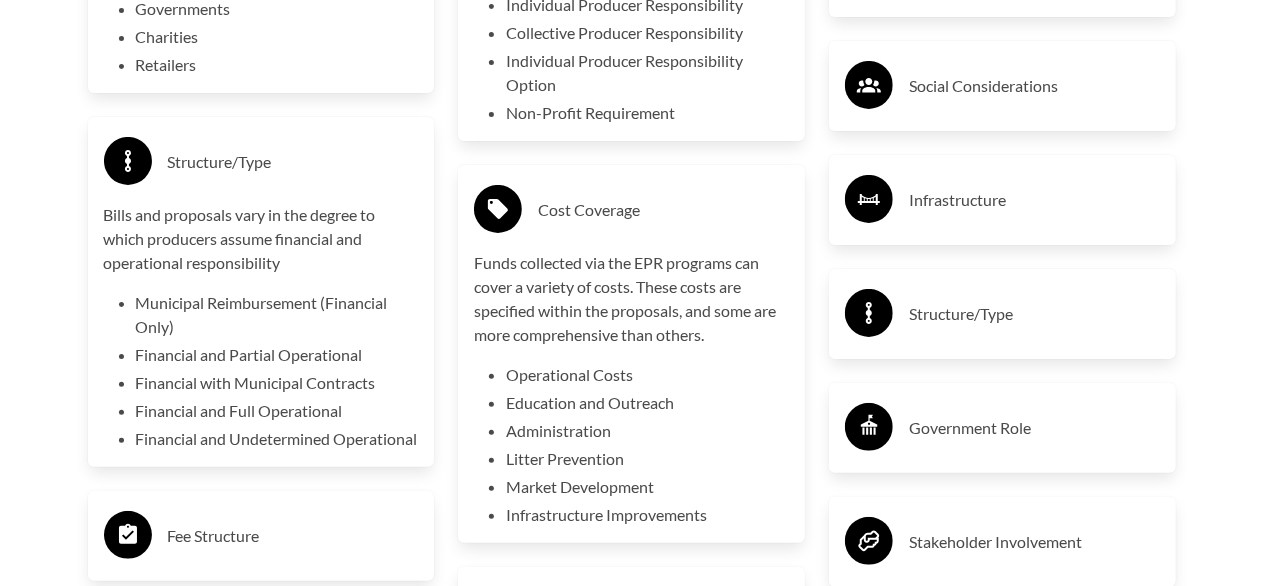 click on "Introduction to the
Guide for EPR Proposals Search the Guide Alabama
Introduced:  Alaska
Introduced:  Arizona
Introduced:  Arkansas
Introduced:  California
Passed: 1 Colorado
Passed: 1 Connecticut
Introduced: 1 Delaware
Introduced:  District of Columbia
Introduced:  Florida
Introduced:  Georgia
Introduced:  Hawaii
Introduced: 1 Idaho
Introduced:  Illinois
Introduced: 2 Indiana
Introduced:  Iowa
Introduced:  Kansas
Introduced:  Kentucky
Introduced:  Louisiana
Introduced:  Maine
Passed: 1 Maryland
Passed: 1 Massachusetts
Introduced: 2 Michigan
Introduced:  Minnesota
Passed: 1 Mississippi
Introduced:  Missouri
Introduced:  Montana
Introduced:  Nebraska
Introduced: 1 Nevada
Introduced:  New Hampshire
Introduced:  New Jersey
Introduced: 1 New Mexico
Introduced:  New York
Introduced: 3 North Carolina
Introduced: 1 North Dakota
Introduced:  Ohio
Introduced:  Oklahoma
Introduced:  Oregon
Passed: 1 Pennsylvania
Introduced:  Rhode Island
Introduced: 4 South Carolina
Introduced:" at bounding box center [631, -1059] 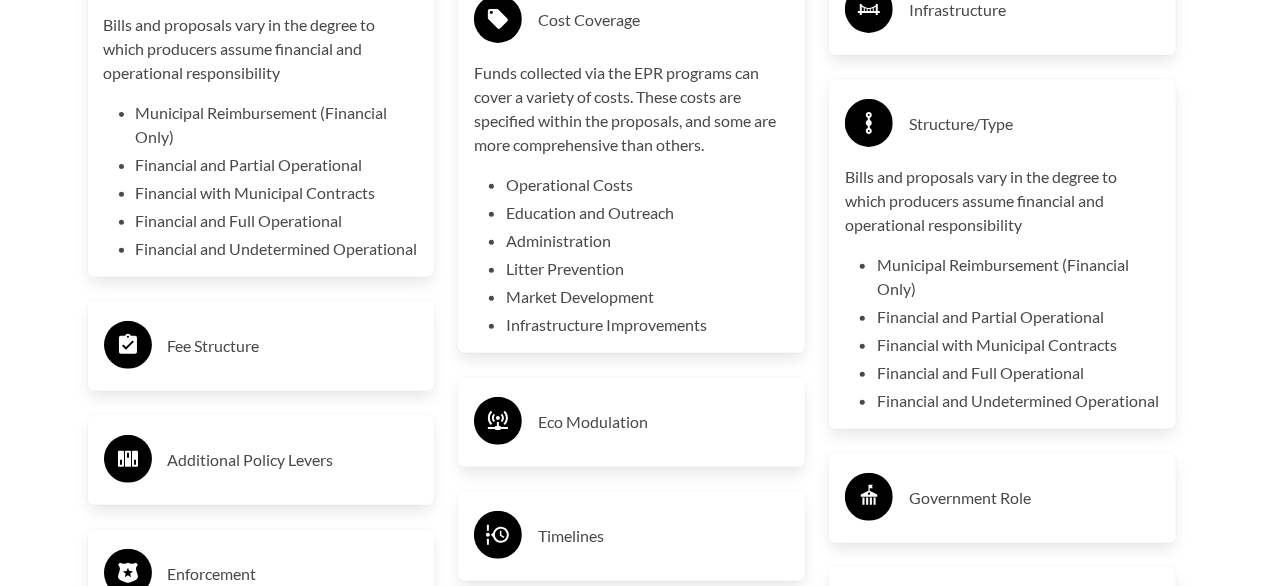 scroll, scrollTop: 4100, scrollLeft: 0, axis: vertical 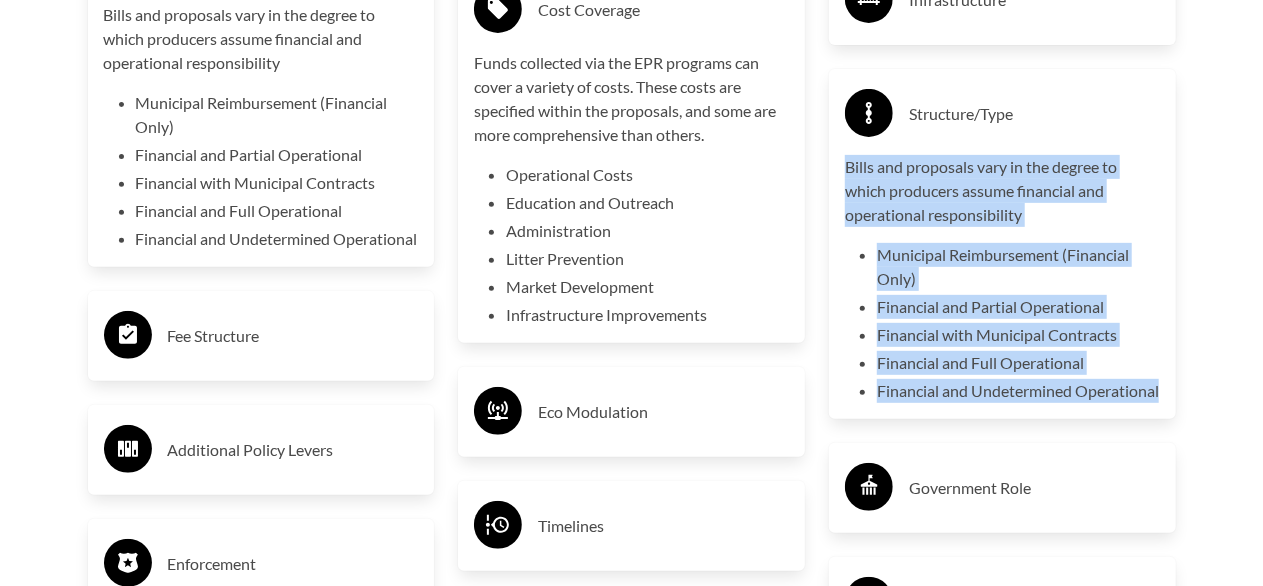 drag, startPoint x: 974, startPoint y: 436, endPoint x: 832, endPoint y: 179, distance: 293.6205 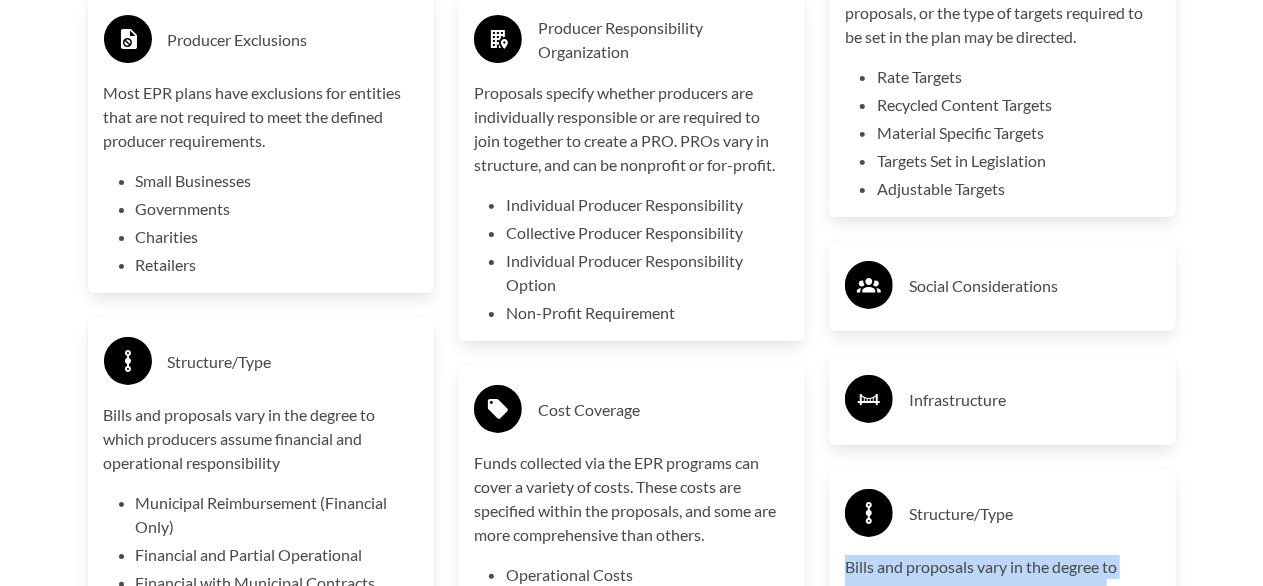 scroll, scrollTop: 3700, scrollLeft: 0, axis: vertical 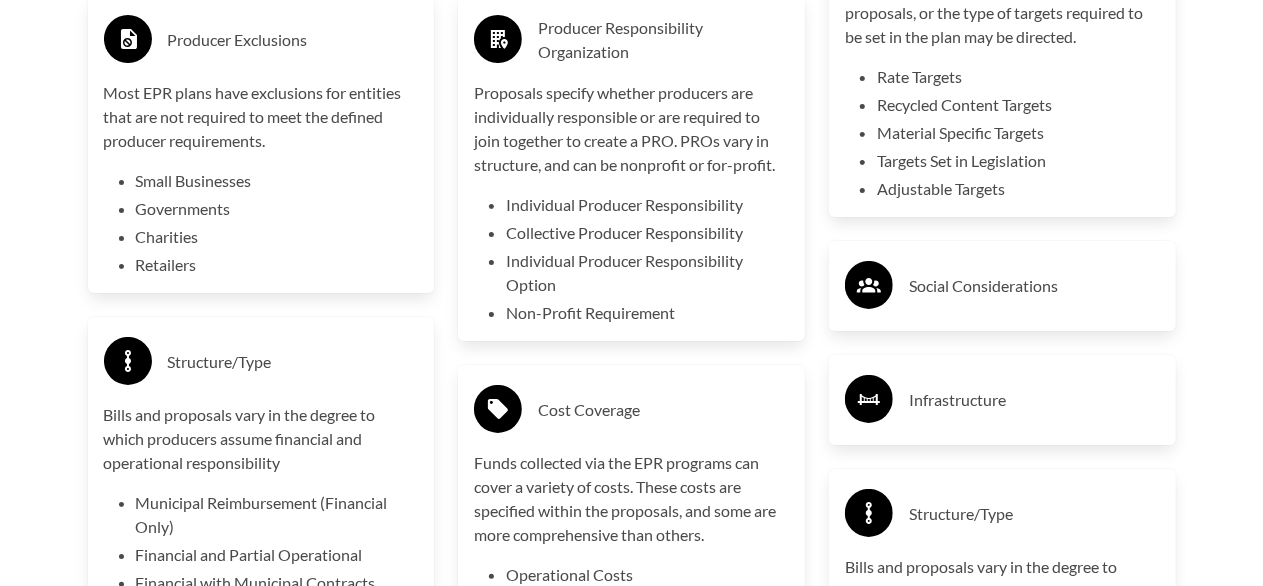 click on "Infrastructure" at bounding box center [1002, 400] 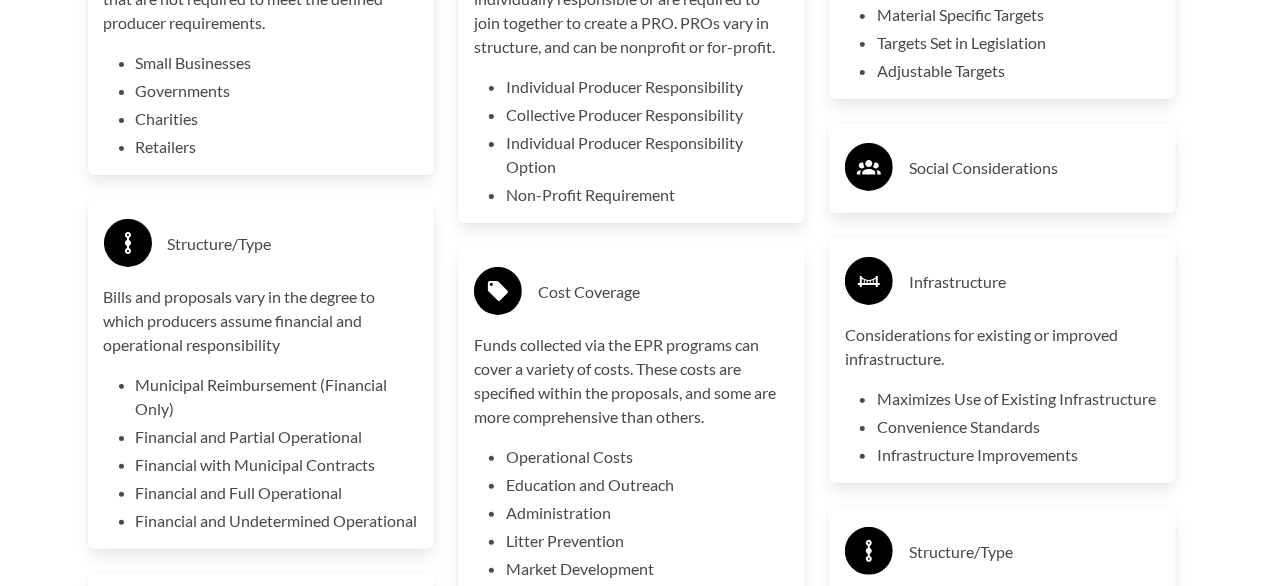 scroll, scrollTop: 3900, scrollLeft: 0, axis: vertical 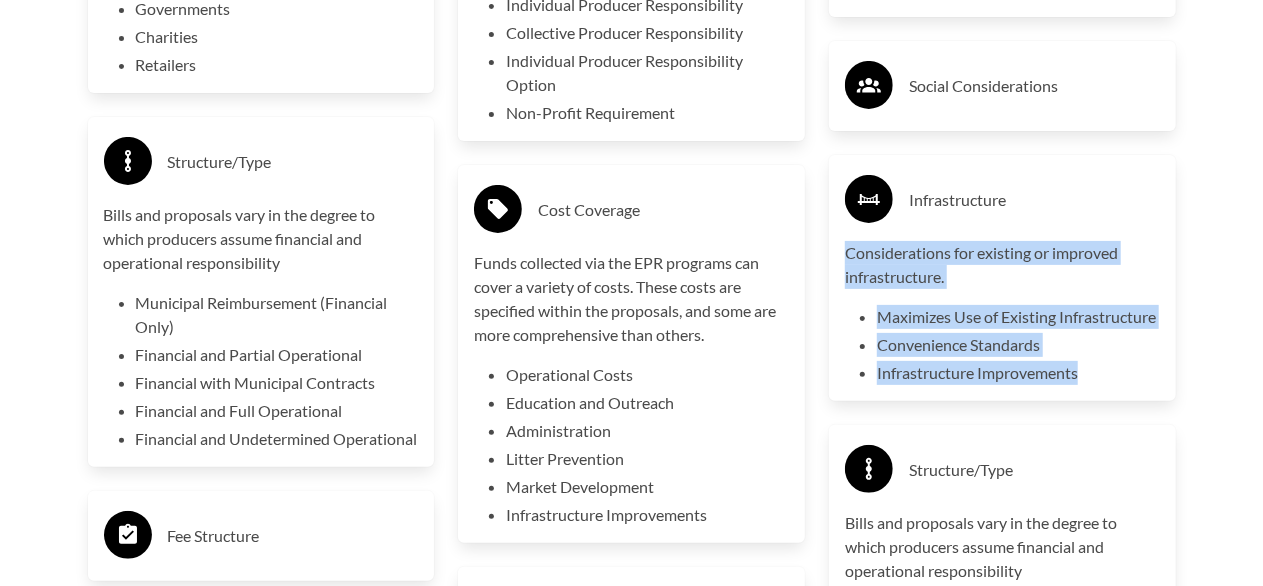 drag, startPoint x: 840, startPoint y: 267, endPoint x: 1086, endPoint y: 437, distance: 299.0251 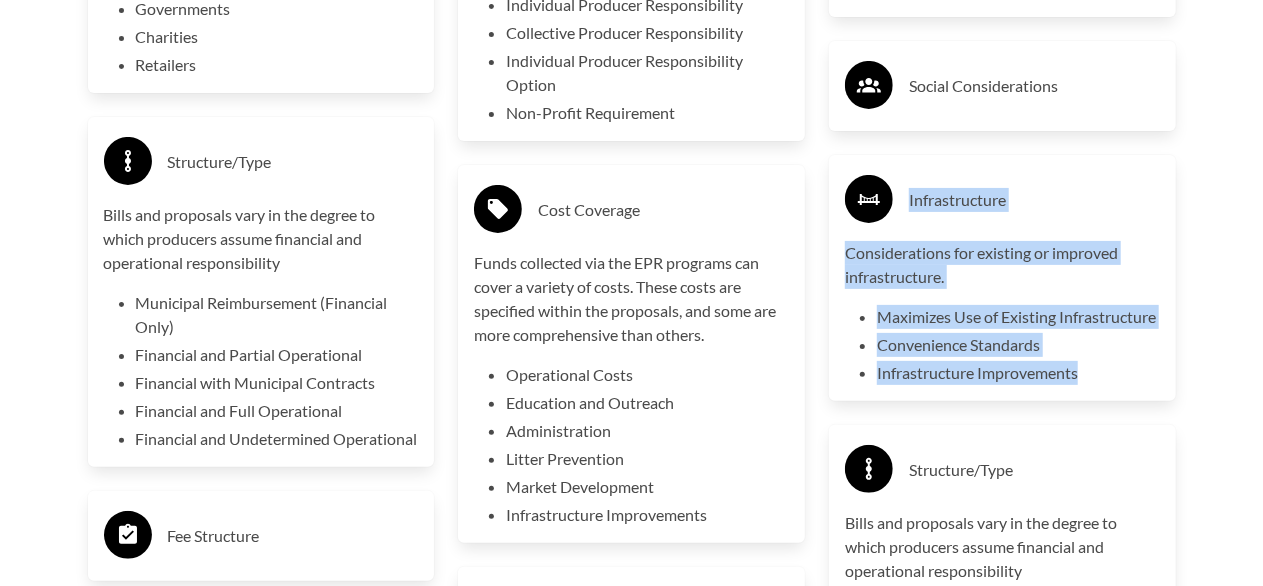 drag, startPoint x: 908, startPoint y: 224, endPoint x: 1100, endPoint y: 441, distance: 289.74643 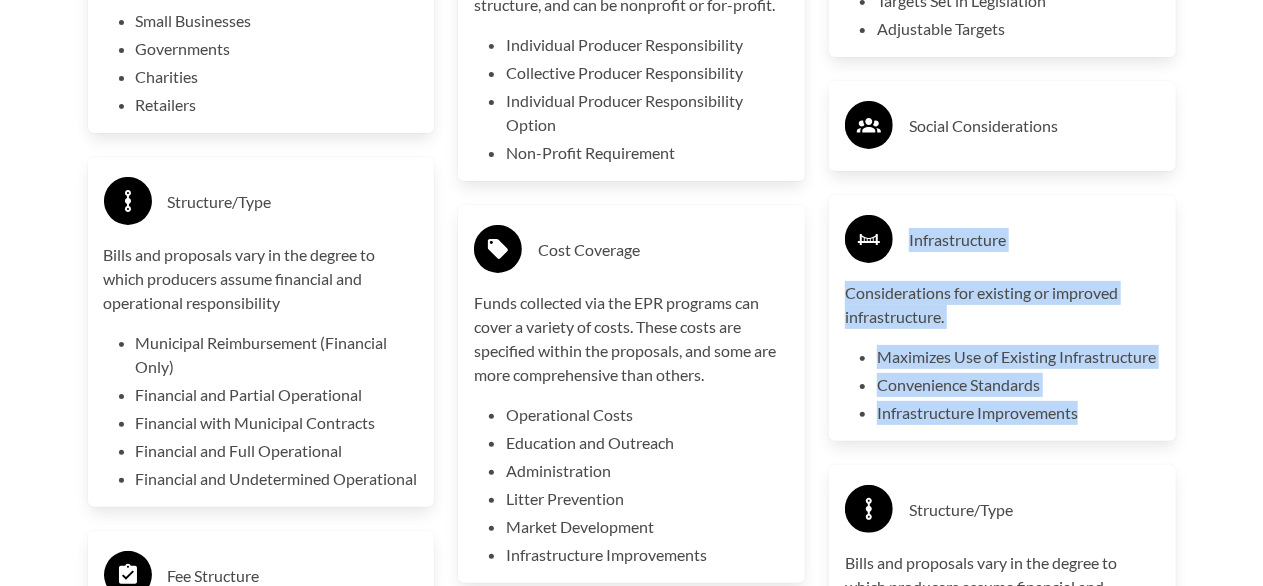 scroll, scrollTop: 3800, scrollLeft: 0, axis: vertical 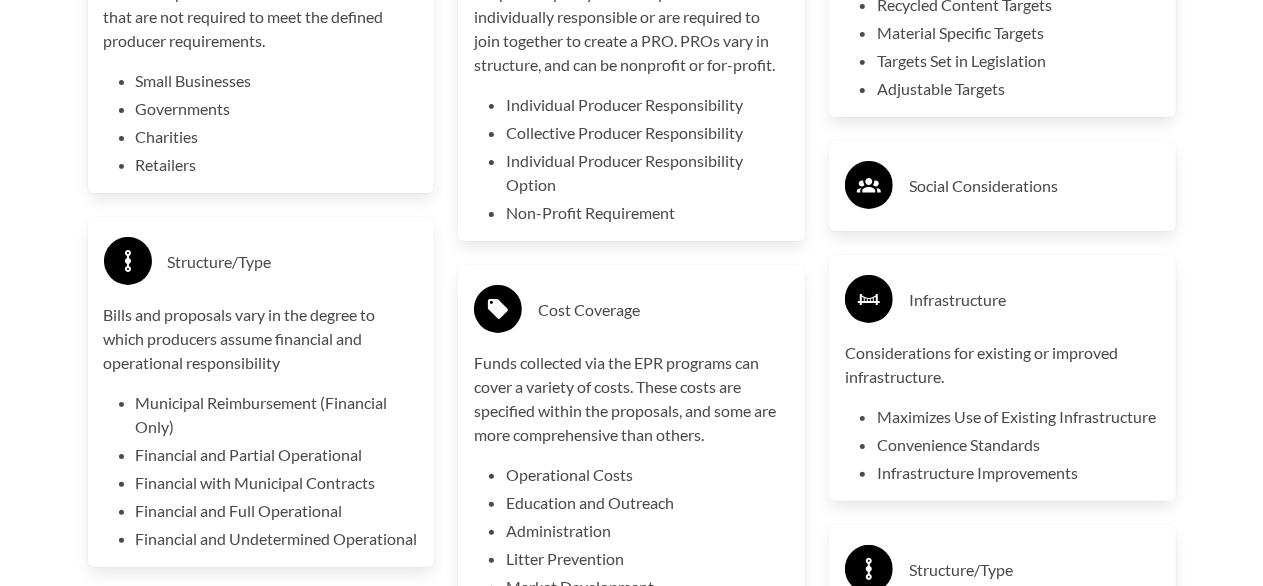 click on "Social Considerations" at bounding box center [1034, 186] 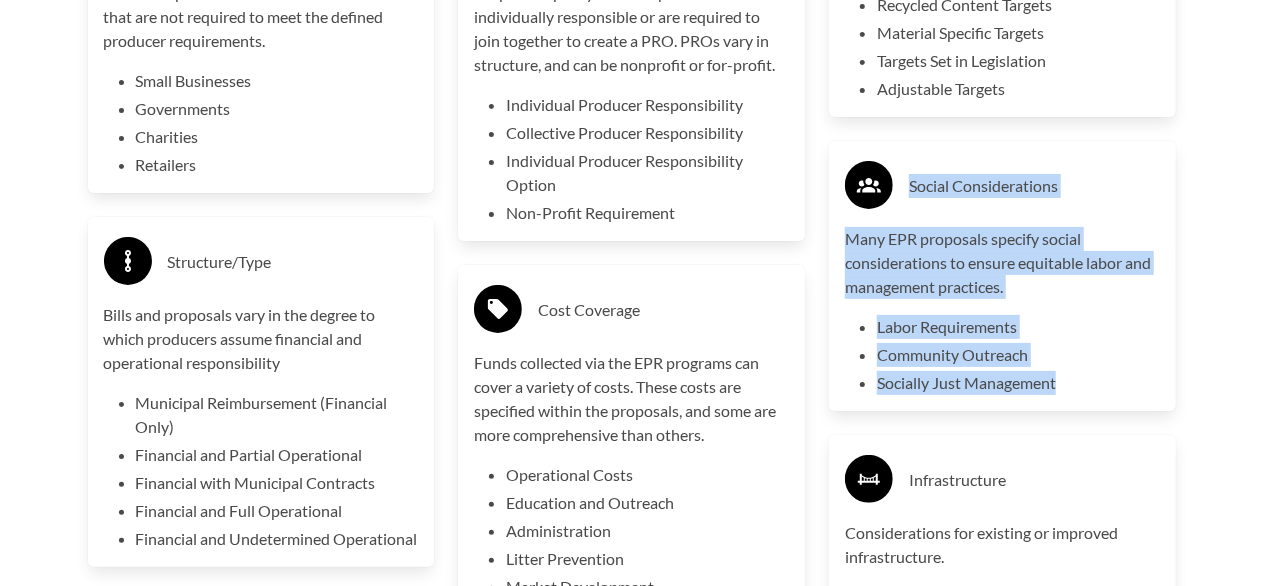 drag, startPoint x: 909, startPoint y: 201, endPoint x: 1076, endPoint y: 421, distance: 276.20462 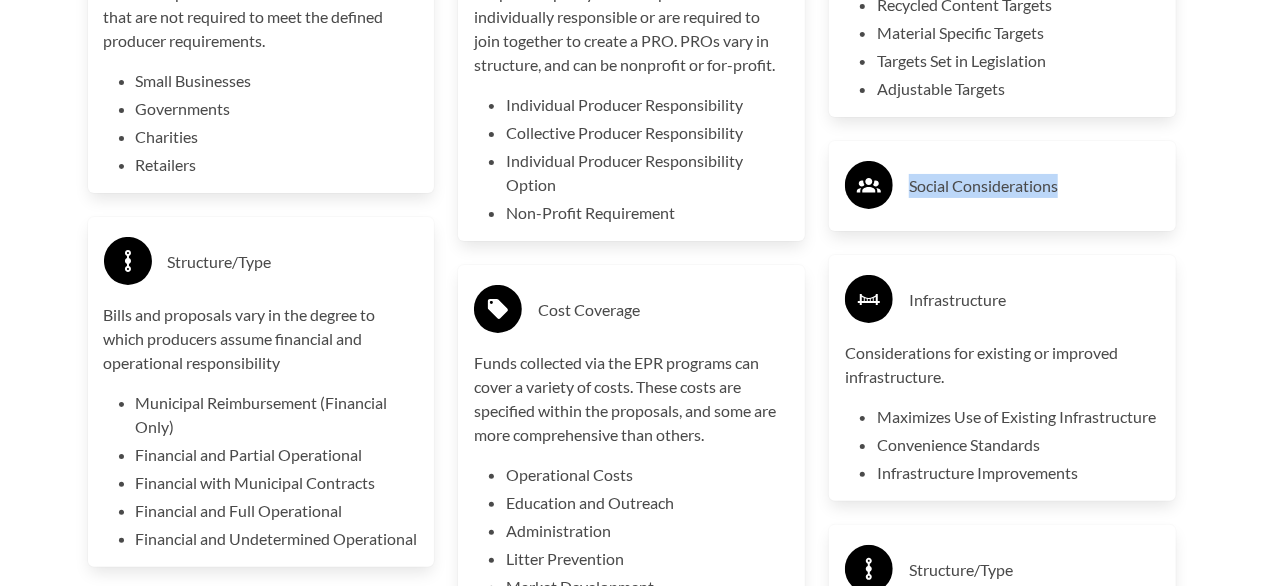 click on "Social Considerations" at bounding box center [1034, 186] 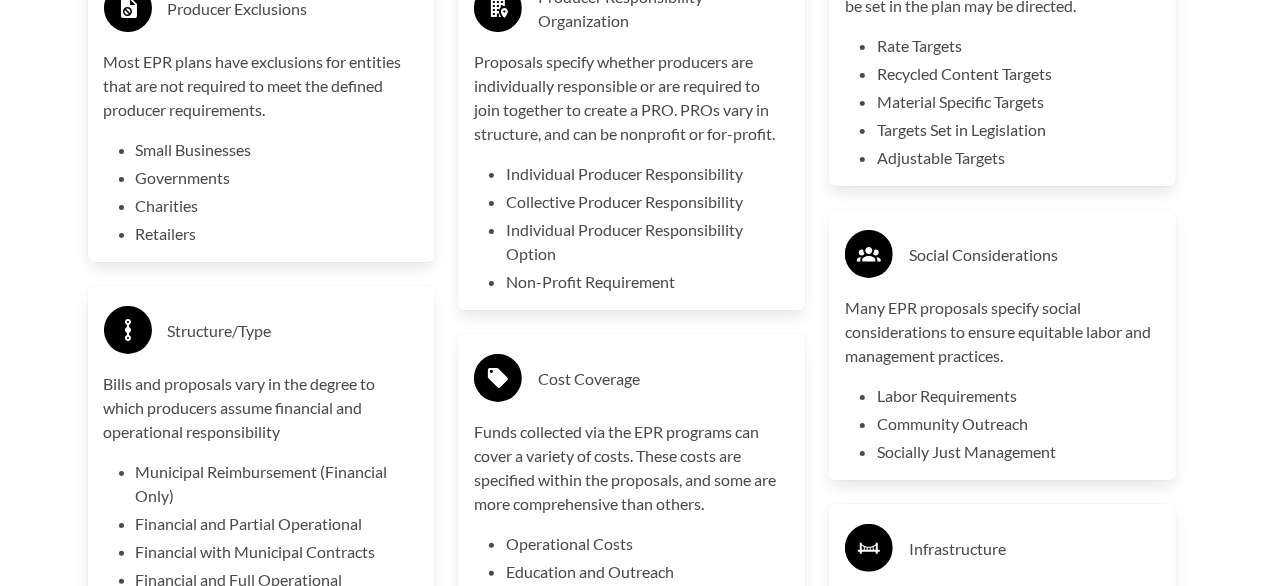 scroll, scrollTop: 3700, scrollLeft: 0, axis: vertical 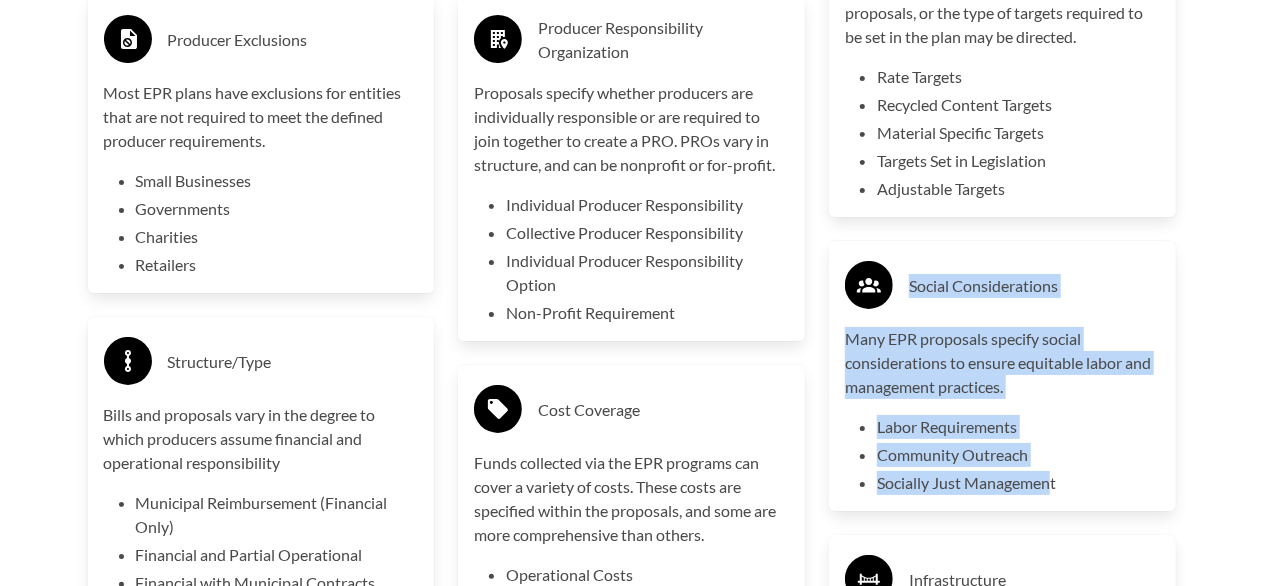 drag, startPoint x: 912, startPoint y: 307, endPoint x: 1054, endPoint y: 501, distance: 240.4163 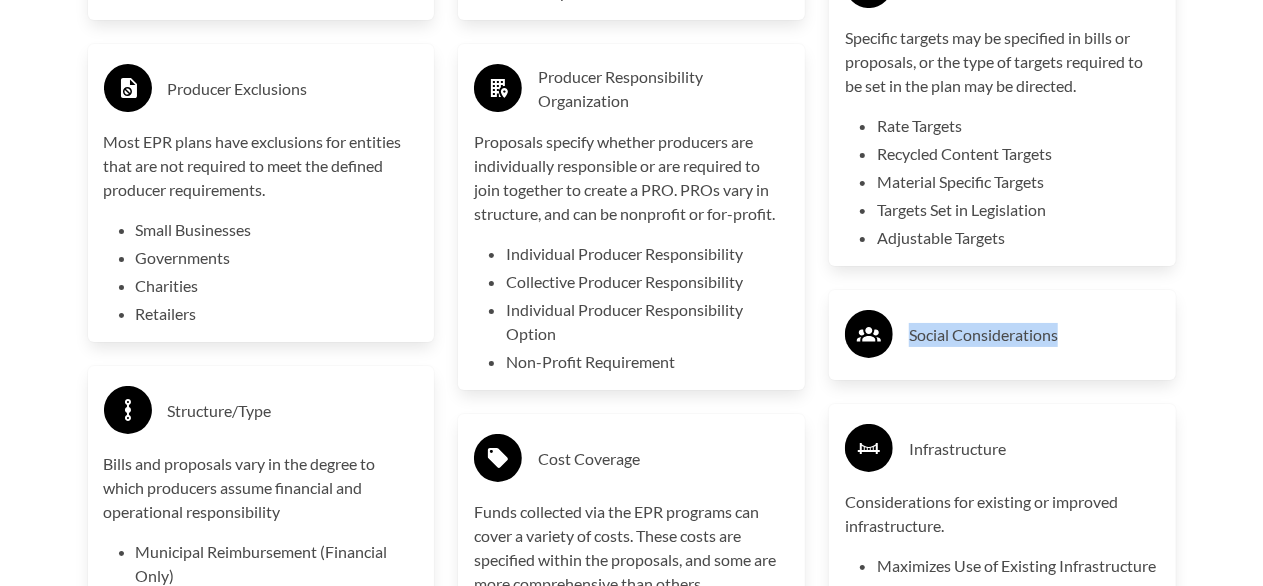scroll, scrollTop: 3800, scrollLeft: 0, axis: vertical 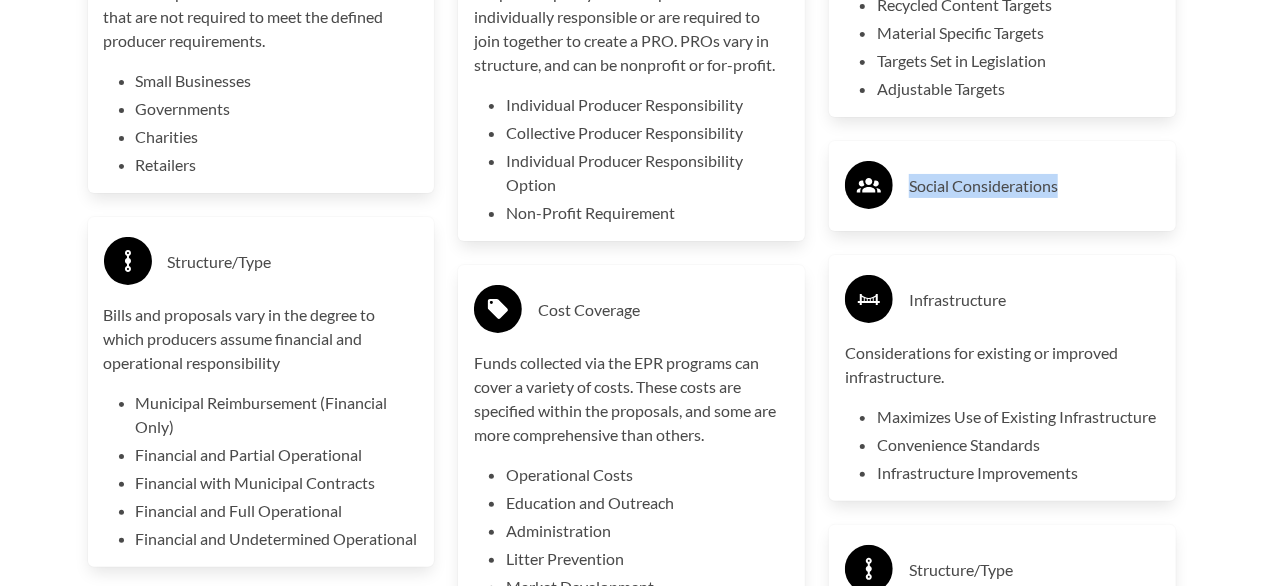 click on "Social Considerations" at bounding box center [1034, 186] 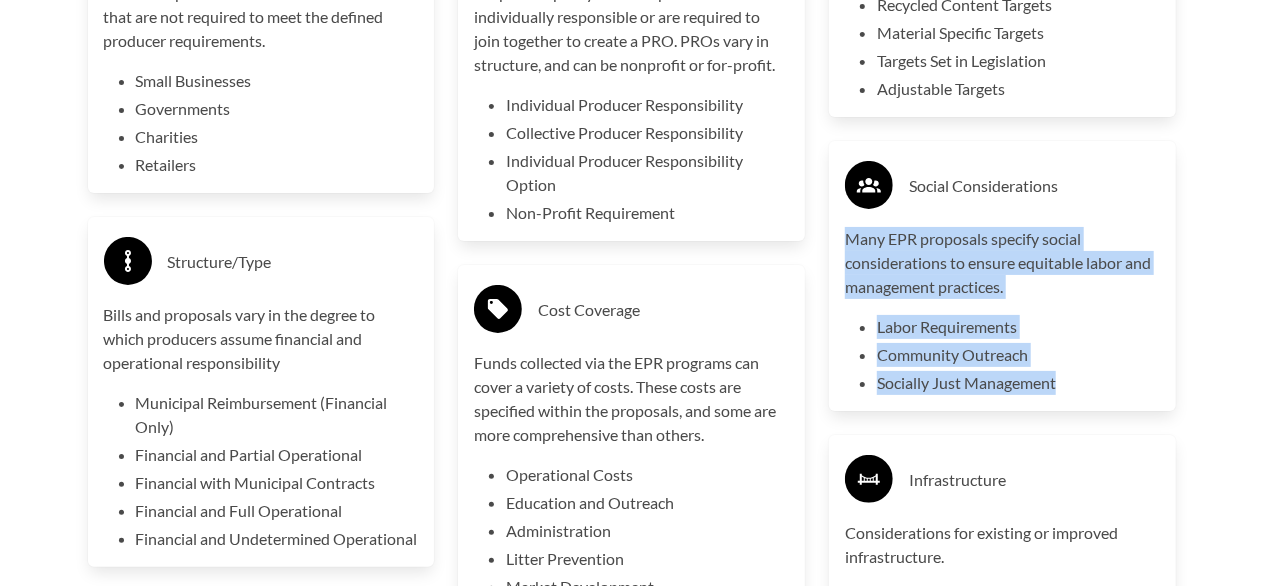 drag, startPoint x: 847, startPoint y: 260, endPoint x: 1058, endPoint y: 407, distance: 257.15753 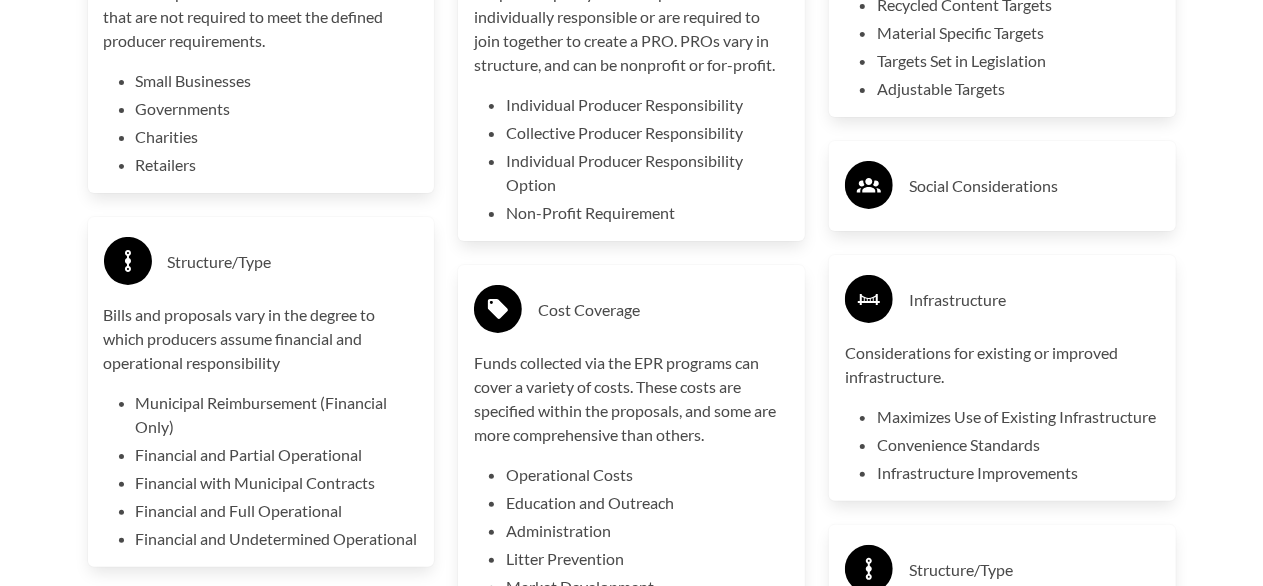 click on "Social Considerations" at bounding box center [1034, 186] 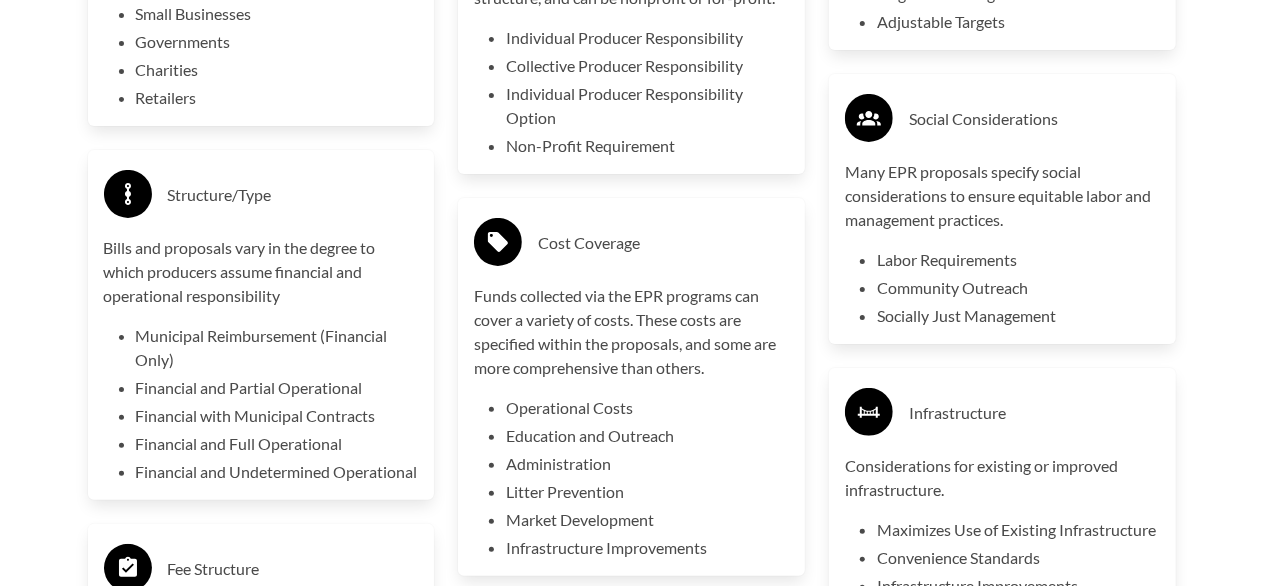 scroll, scrollTop: 3700, scrollLeft: 0, axis: vertical 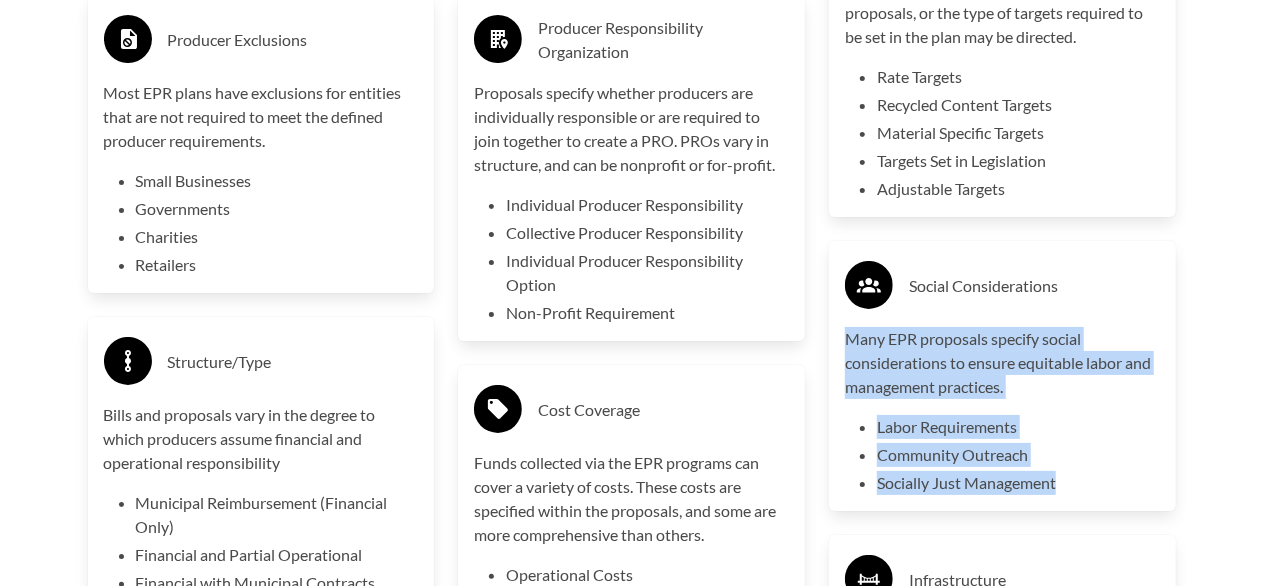 drag, startPoint x: 1066, startPoint y: 507, endPoint x: 847, endPoint y: 364, distance: 261.55304 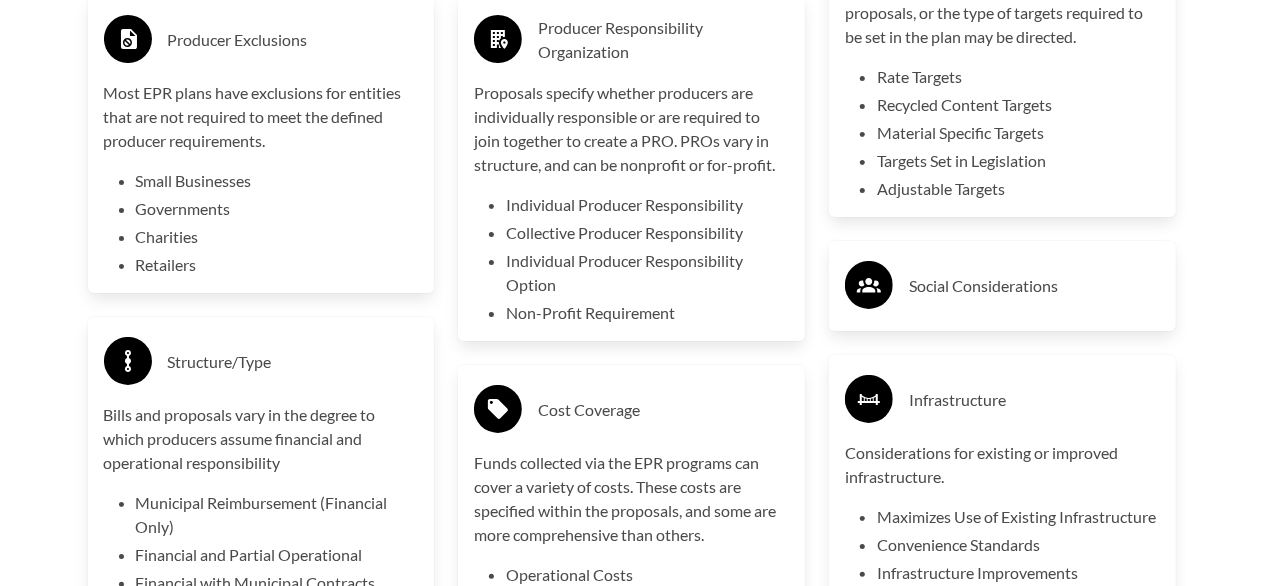 click on "Social Considerations" at bounding box center [1034, 286] 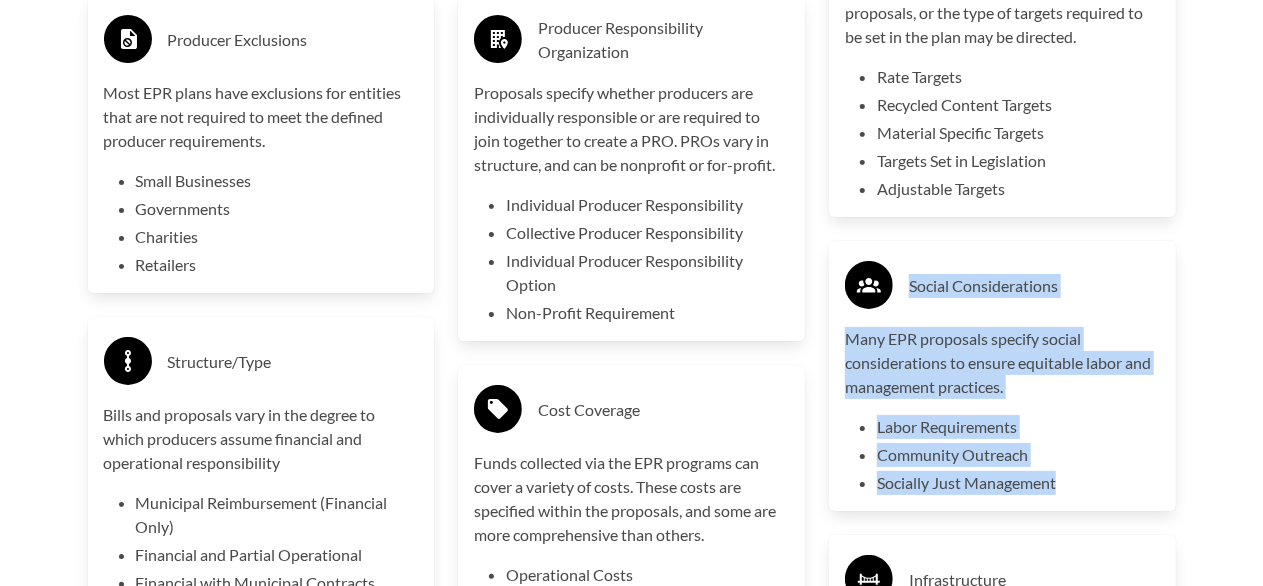 drag, startPoint x: 912, startPoint y: 306, endPoint x: 1062, endPoint y: 509, distance: 252.40642 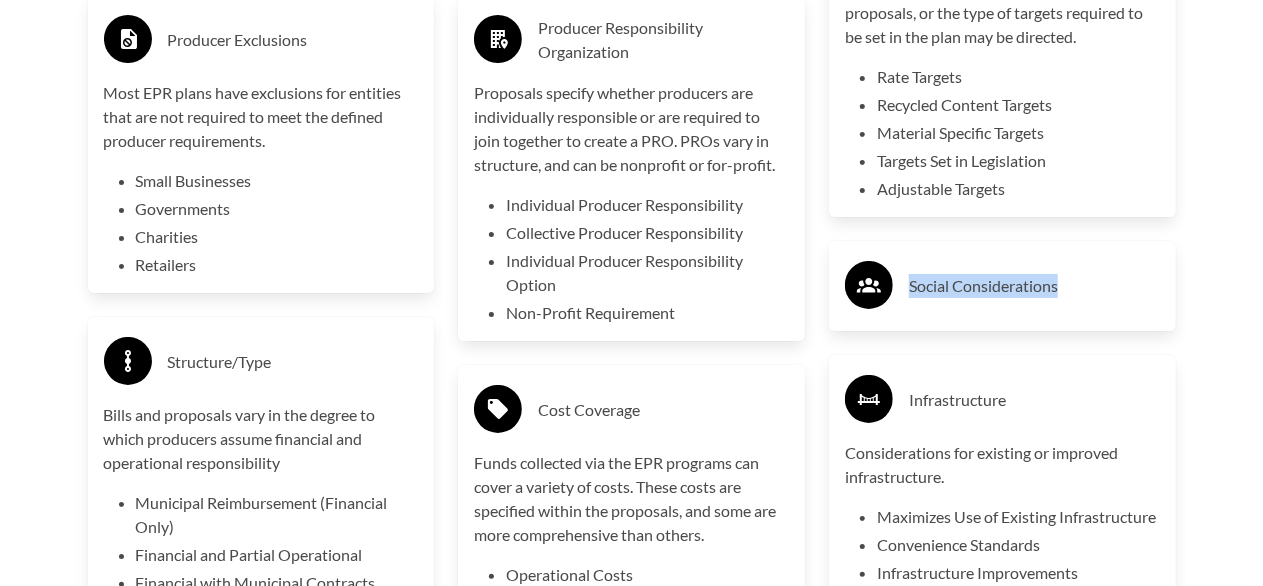 click on "Social Considerations" at bounding box center (1034, 286) 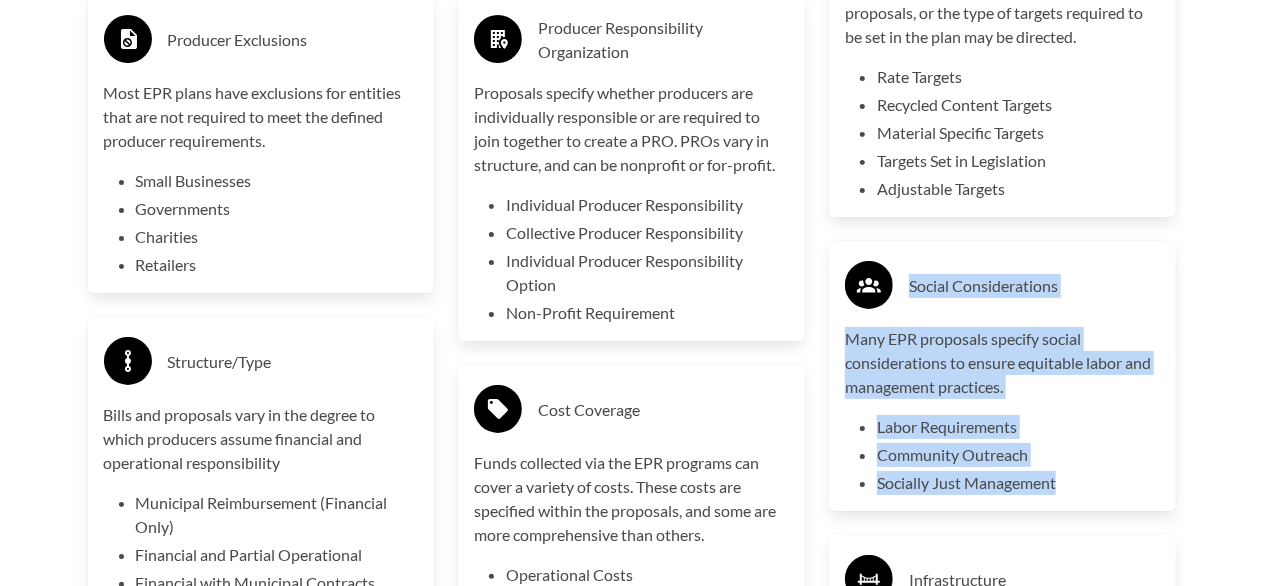 drag, startPoint x: 906, startPoint y: 310, endPoint x: 1085, endPoint y: 518, distance: 274.41757 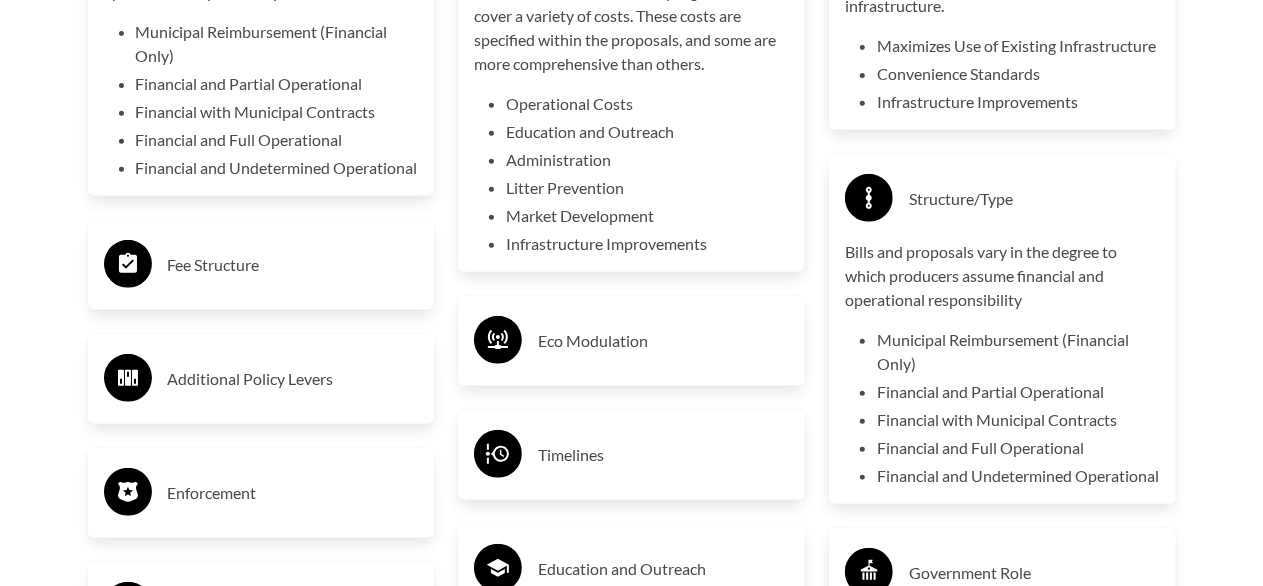 scroll, scrollTop: 4400, scrollLeft: 0, axis: vertical 